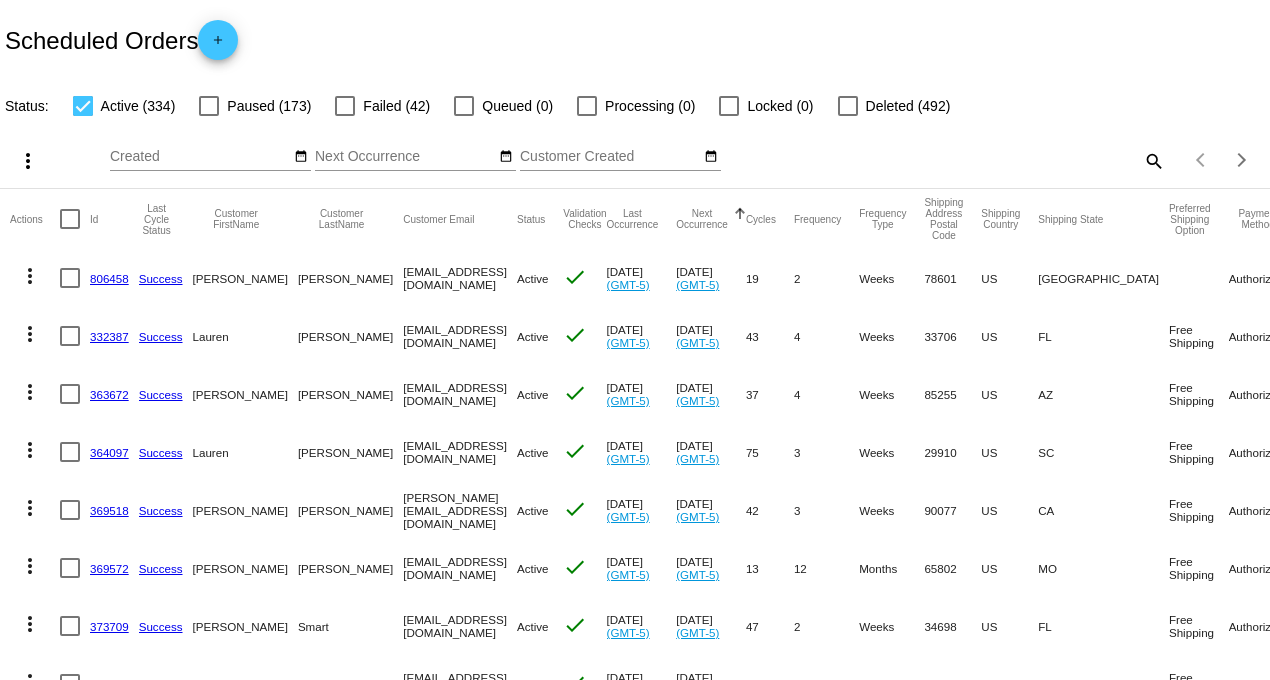 scroll, scrollTop: 0, scrollLeft: 0, axis: both 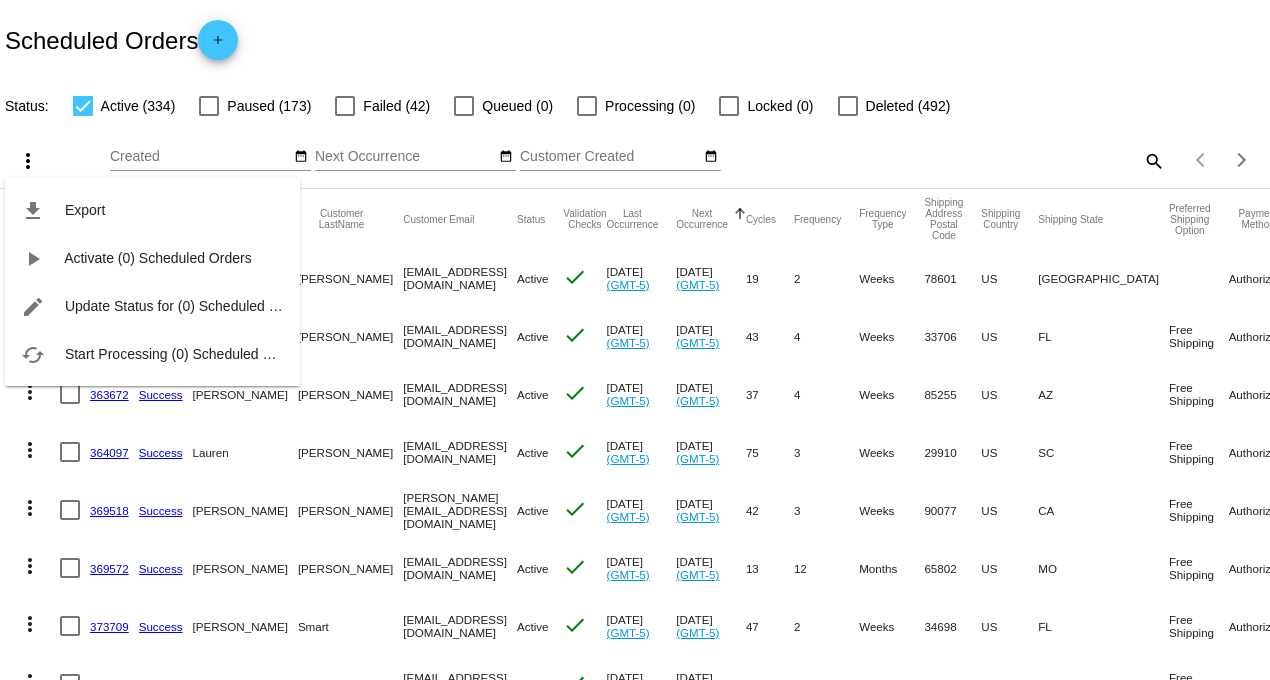 click at bounding box center (635, 340) 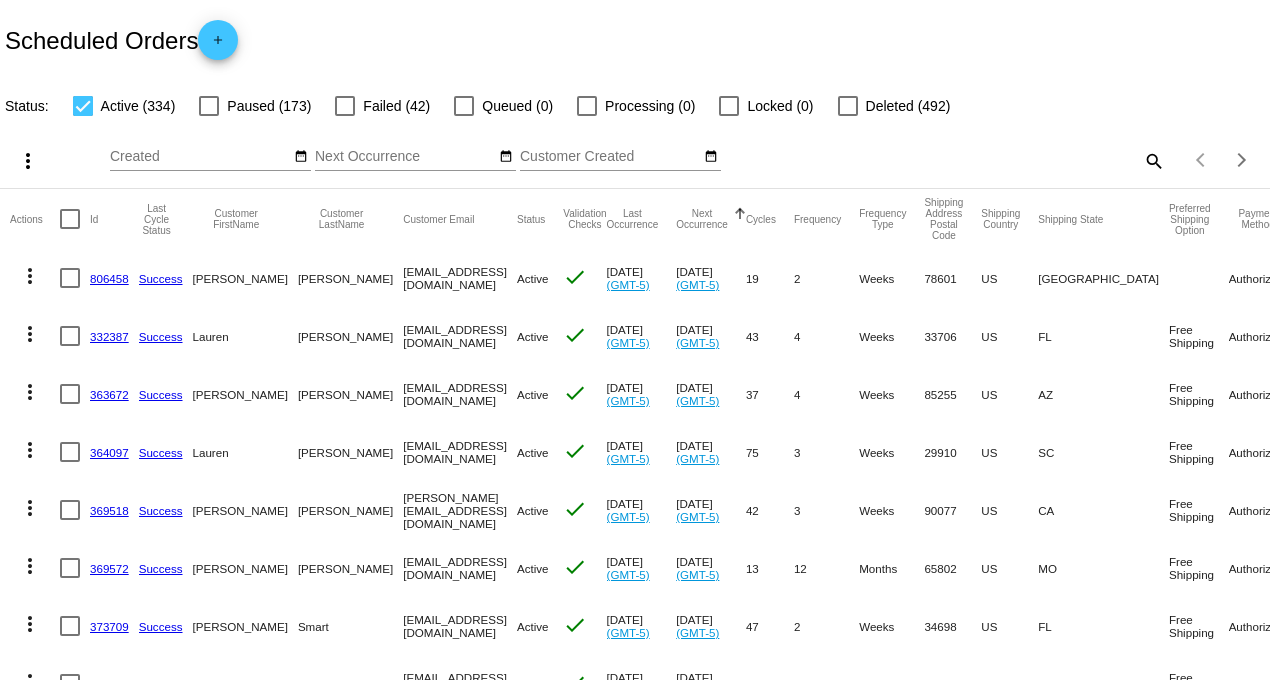 click at bounding box center (70, 219) 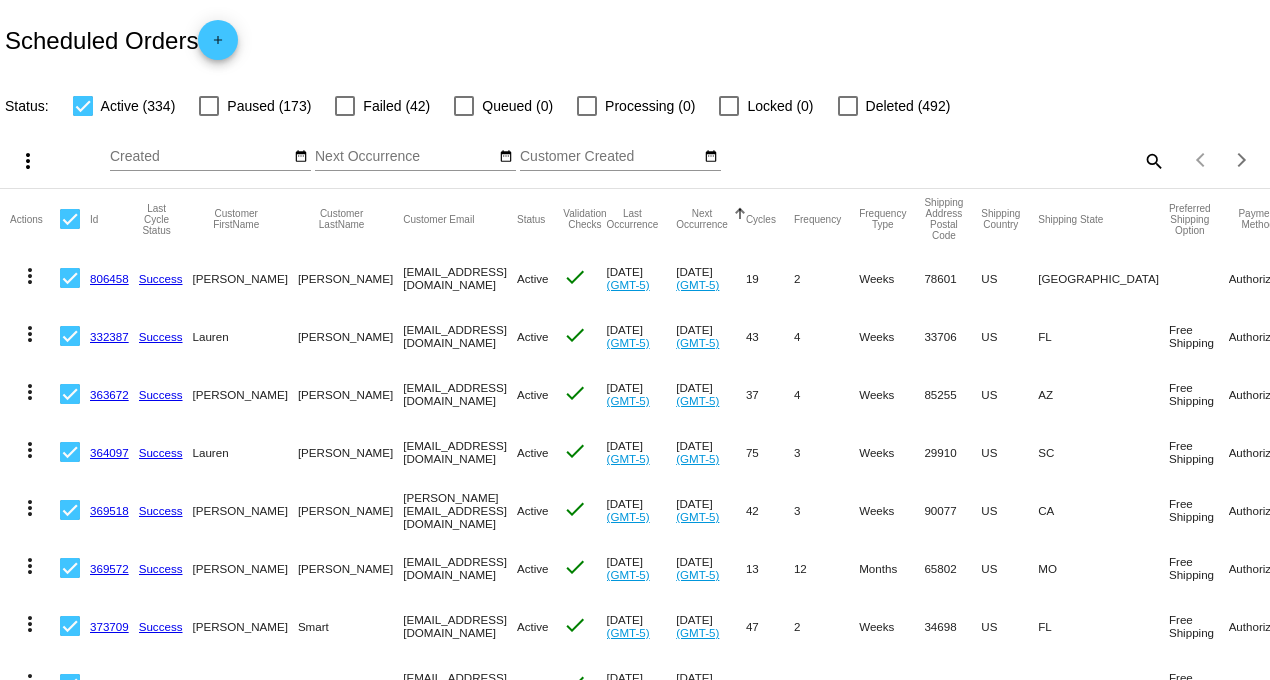 click on "more_vert" at bounding box center (28, 161) 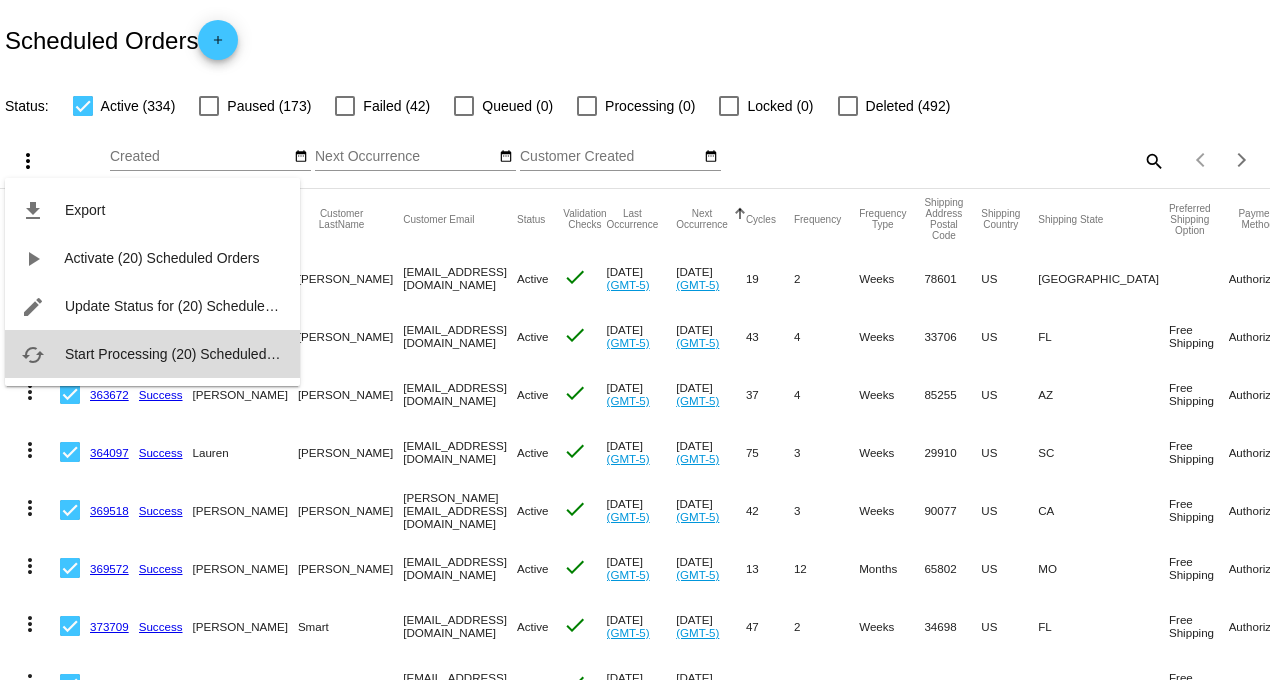 click on "Start Processing (20) Scheduled Orders" at bounding box center (189, 354) 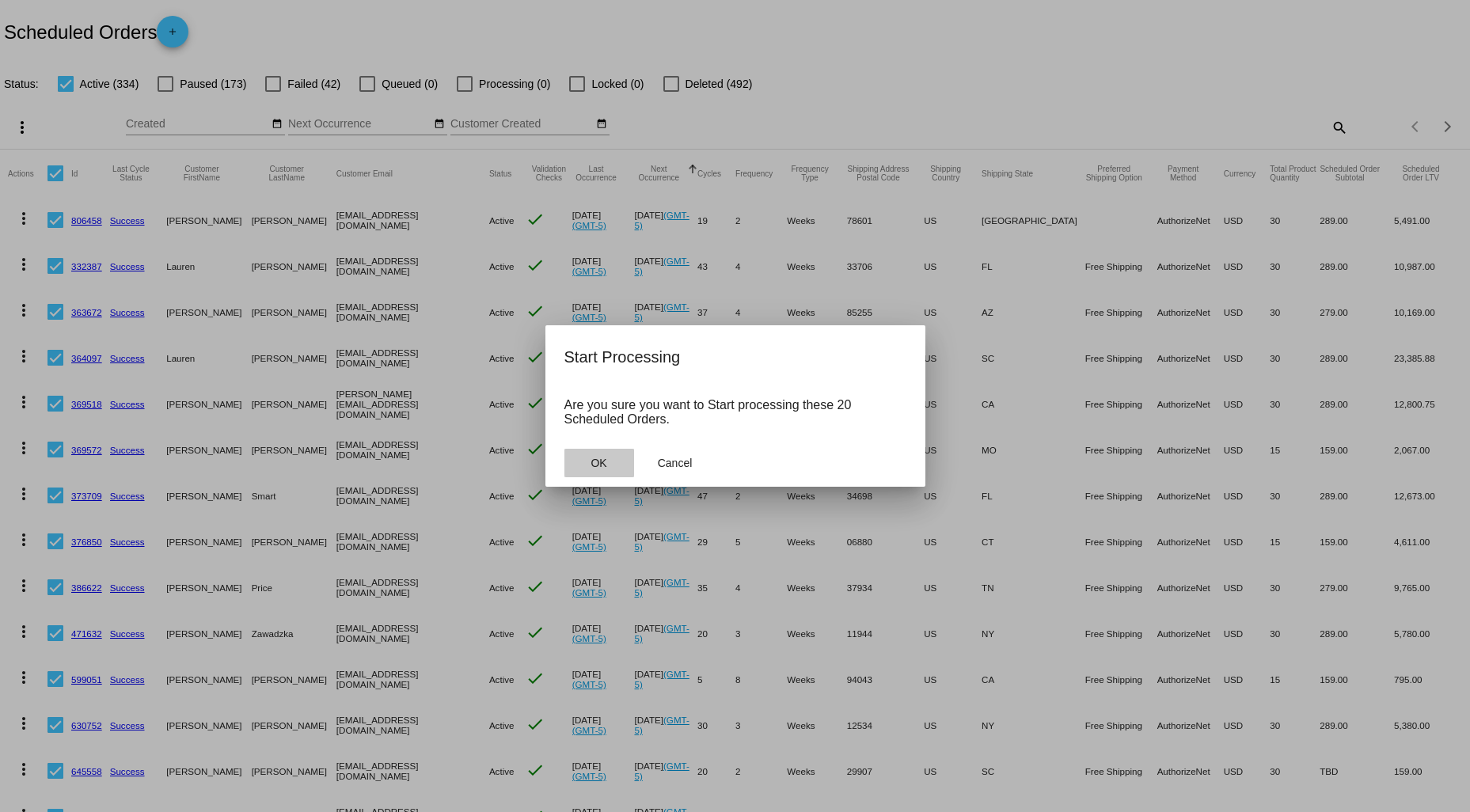 click on "OK" 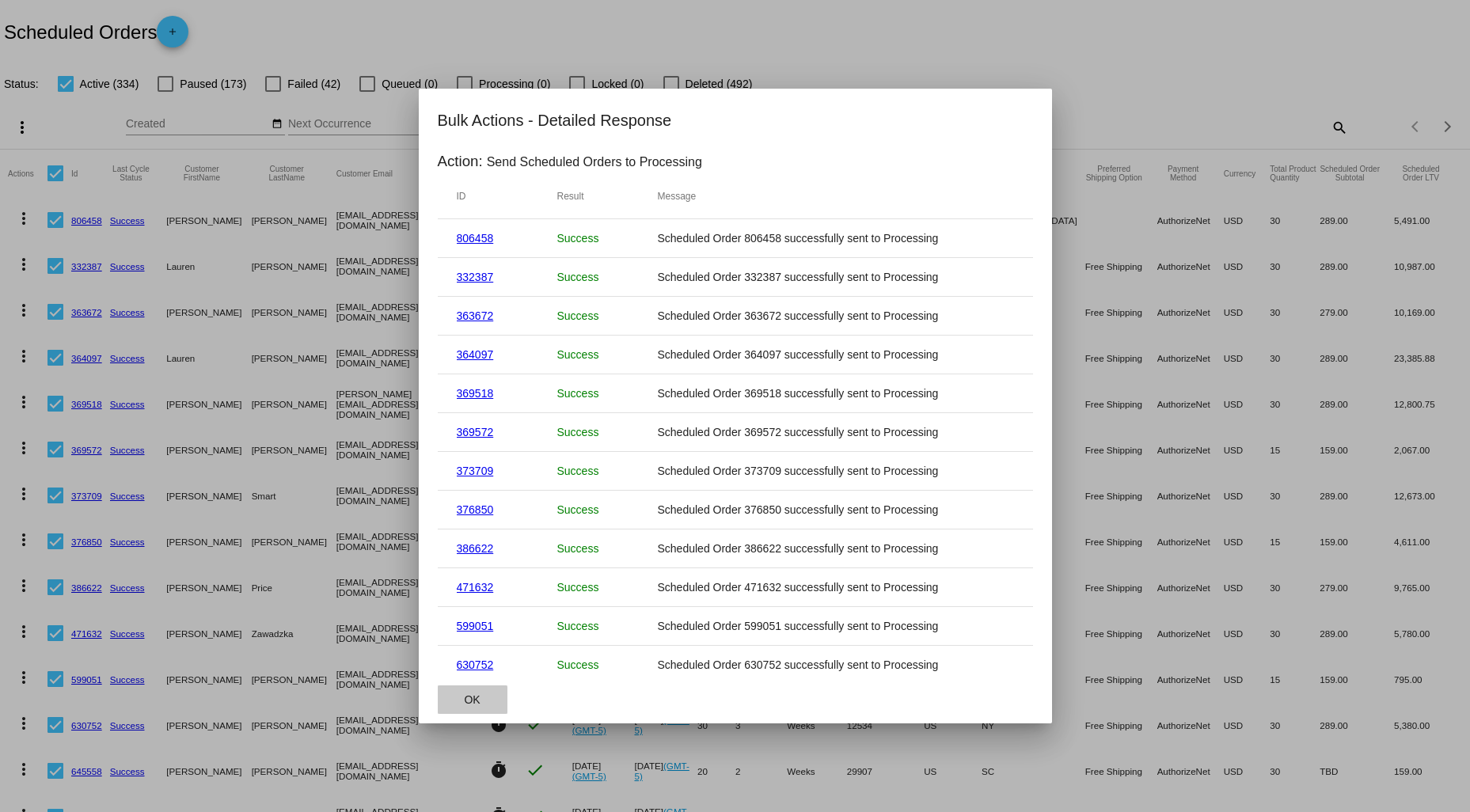 click on "OK" 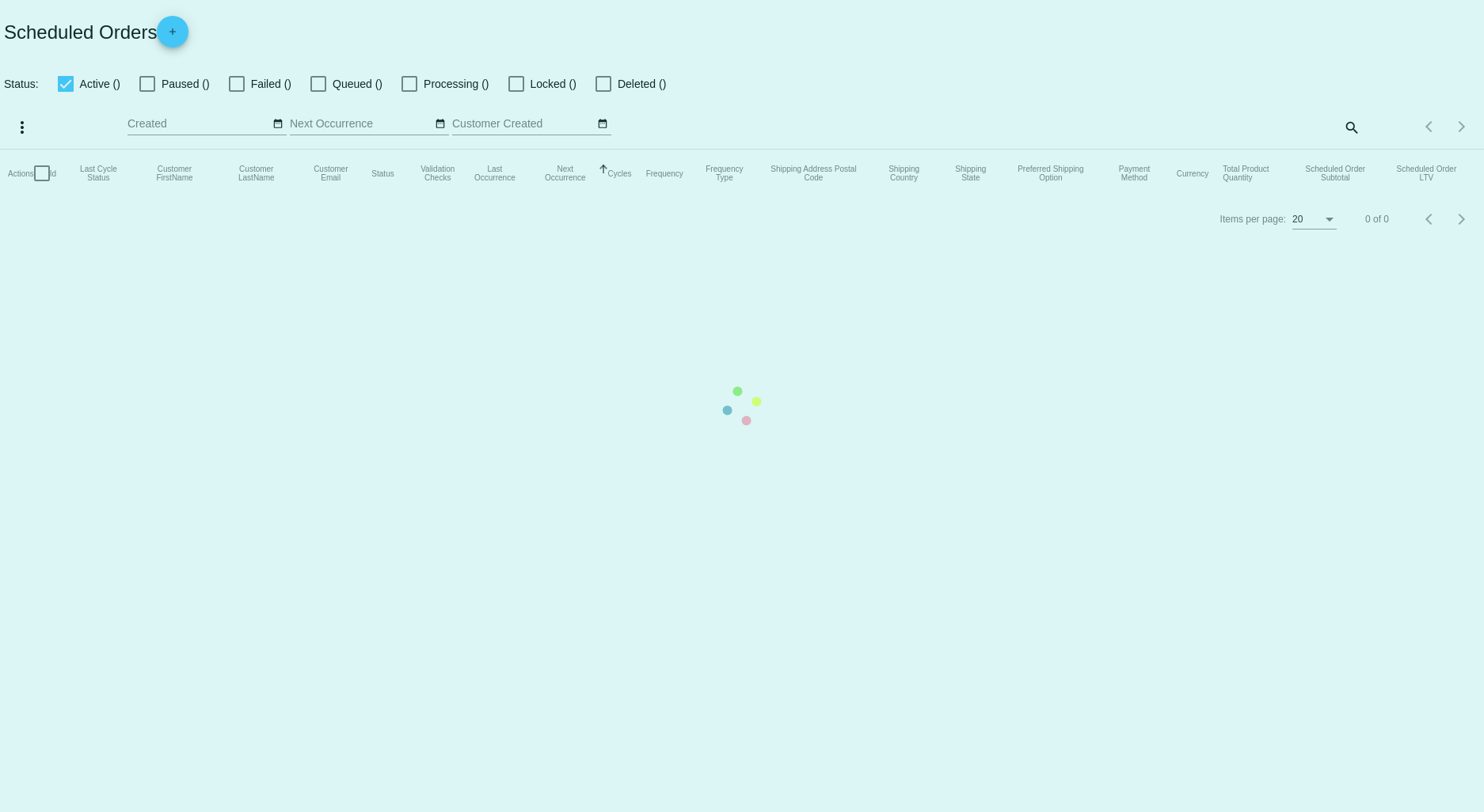 scroll, scrollTop: 0, scrollLeft: 0, axis: both 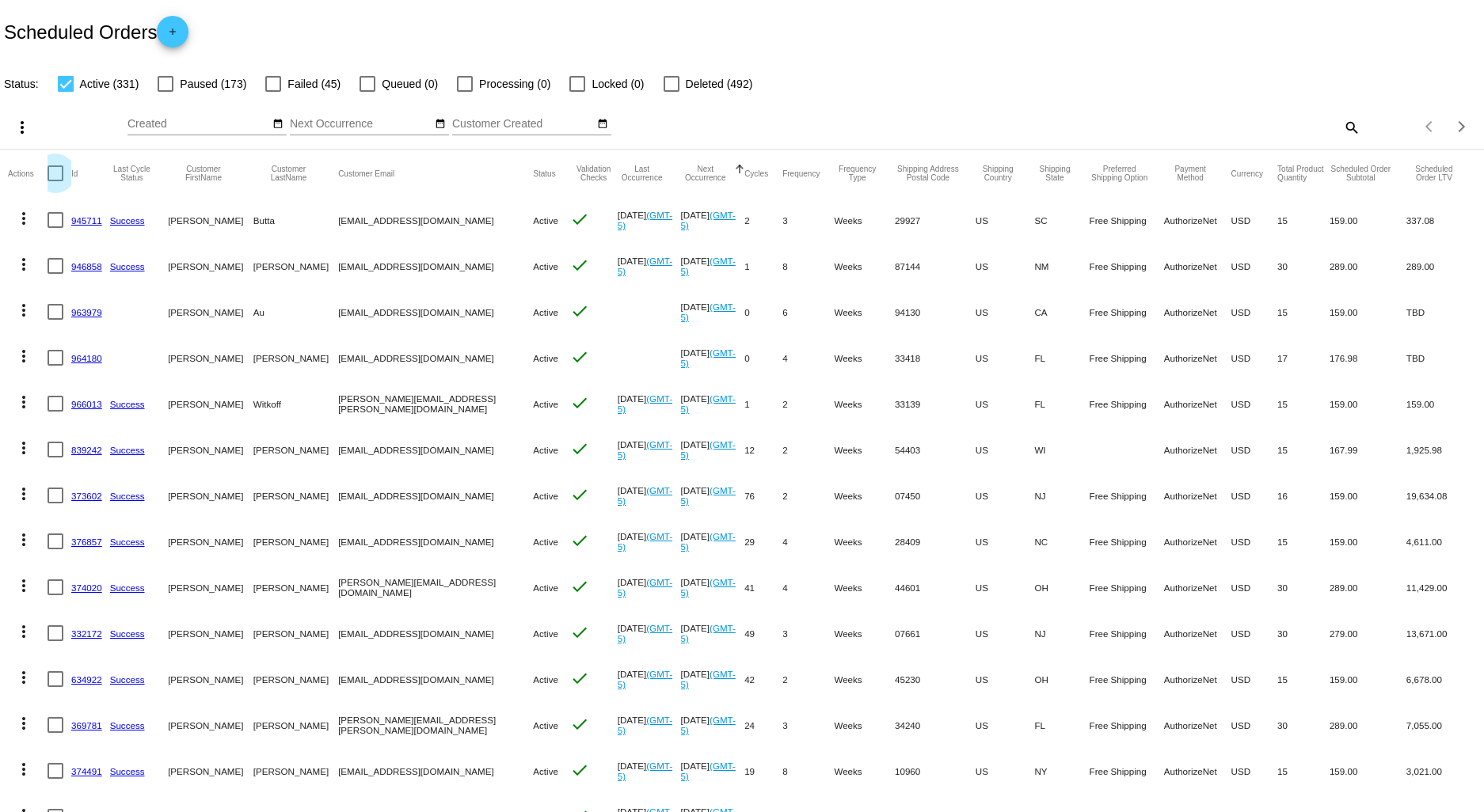click at bounding box center [55, 173] 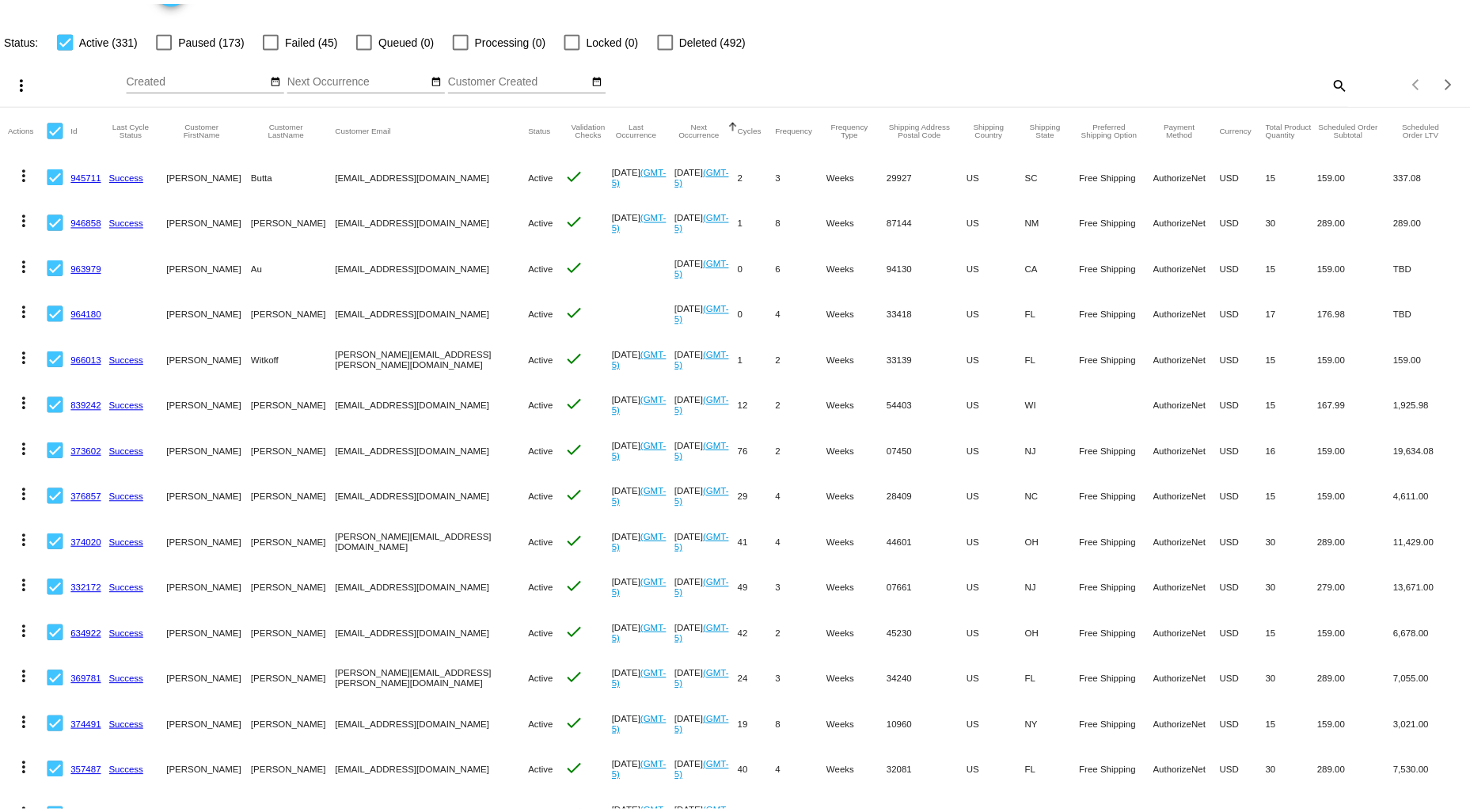 scroll, scrollTop: 0, scrollLeft: 0, axis: both 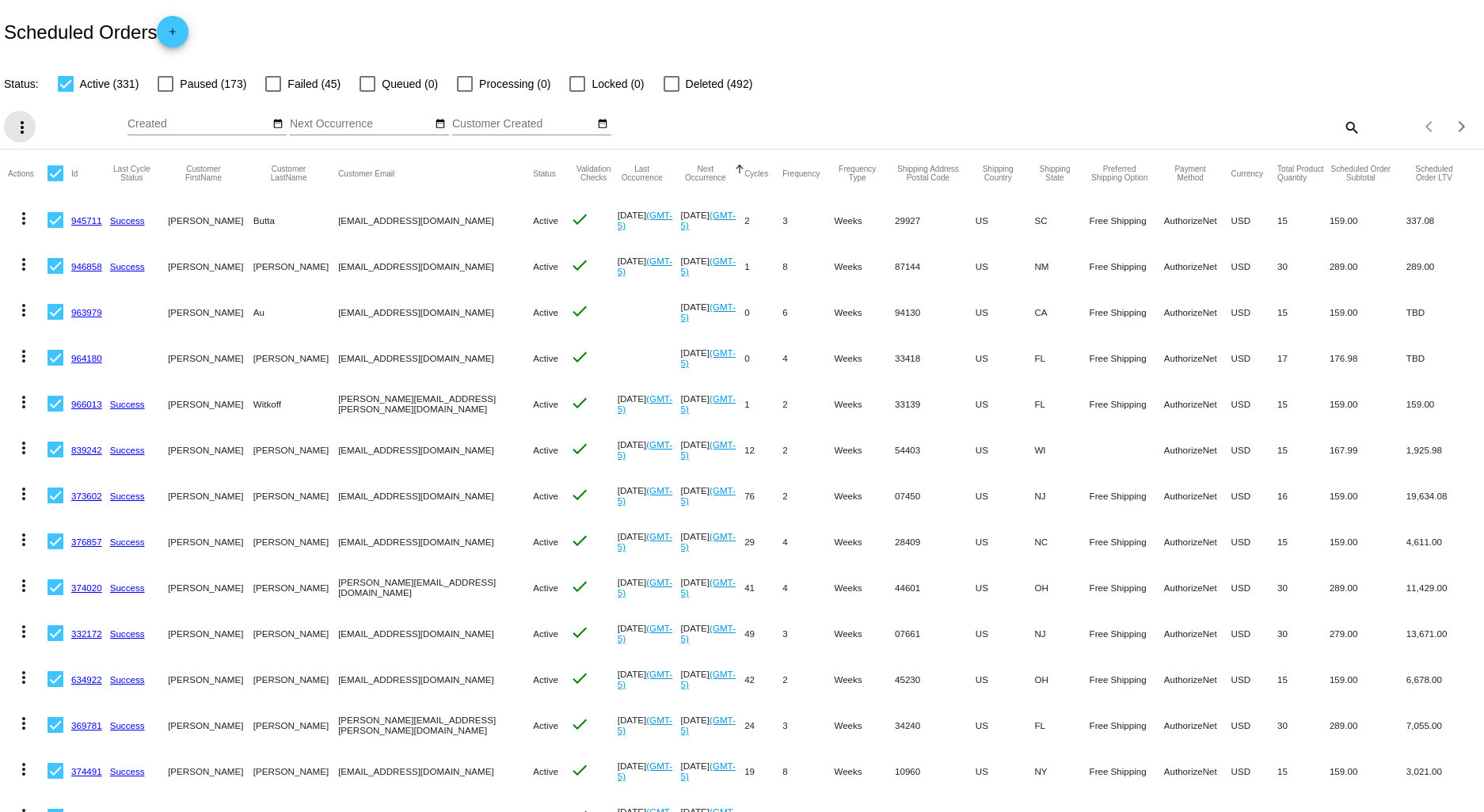 click on "more_vert" at bounding box center (22, 127) 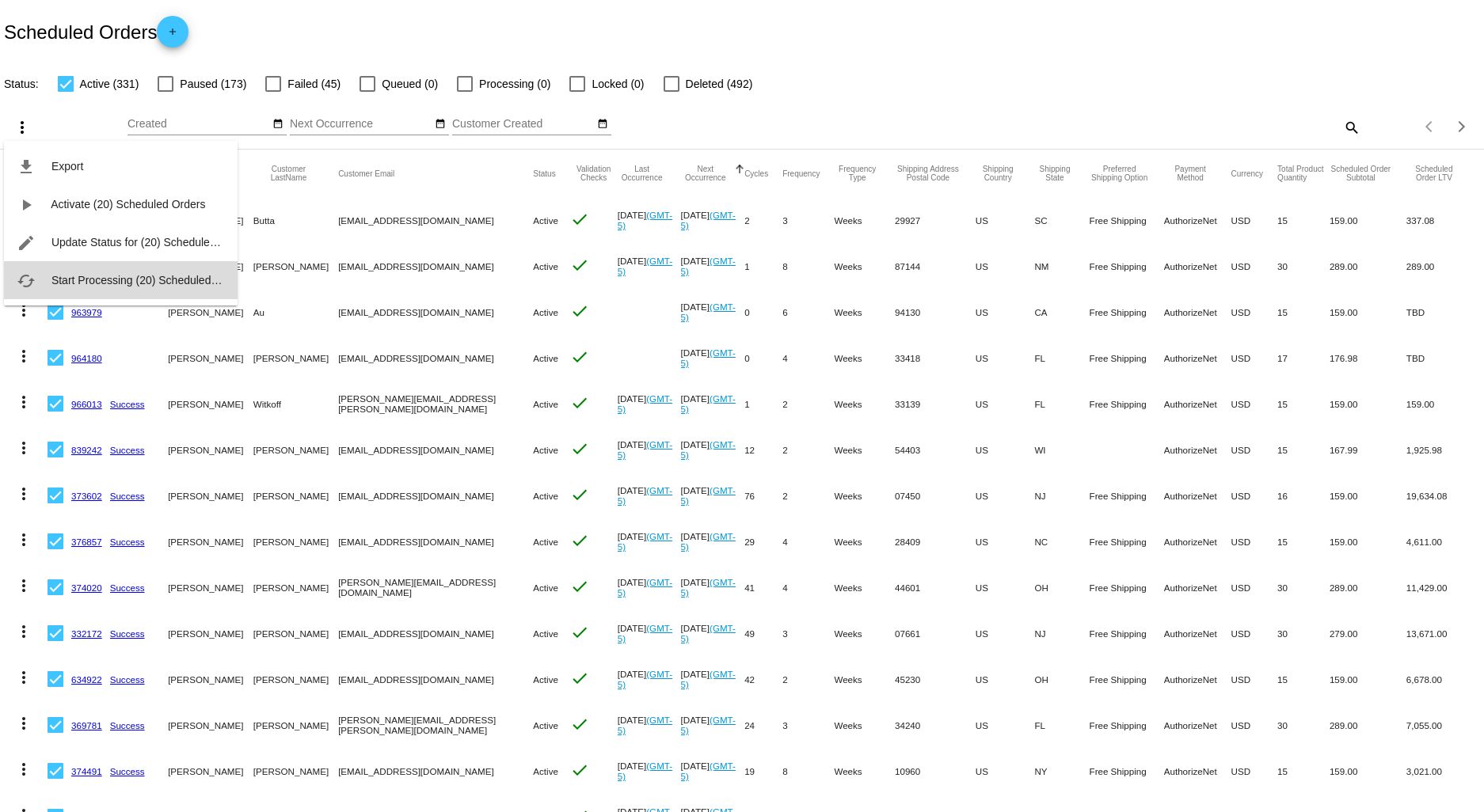 click on "Start Processing (20) Scheduled Orders" at bounding box center (150, 280) 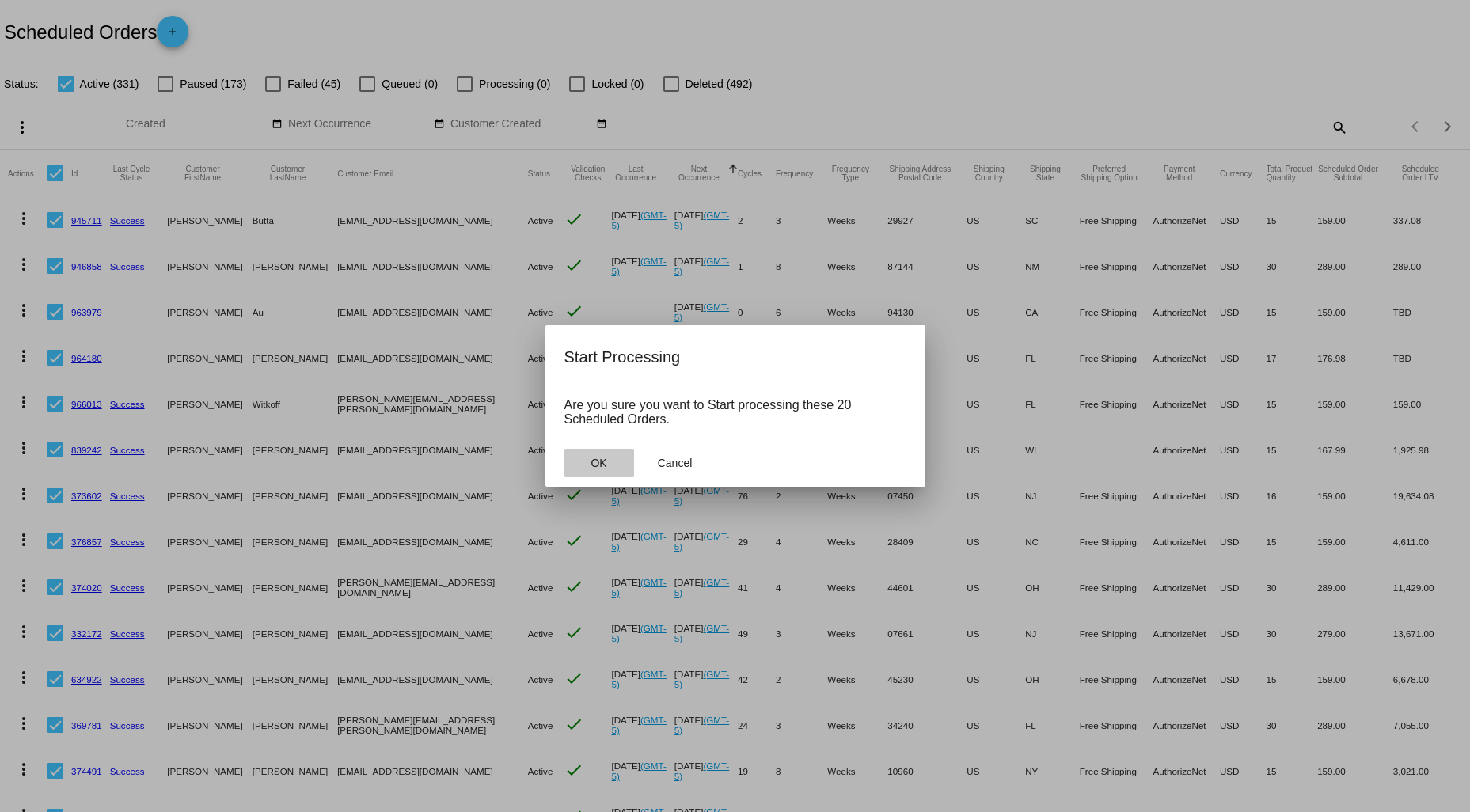click on "OK" 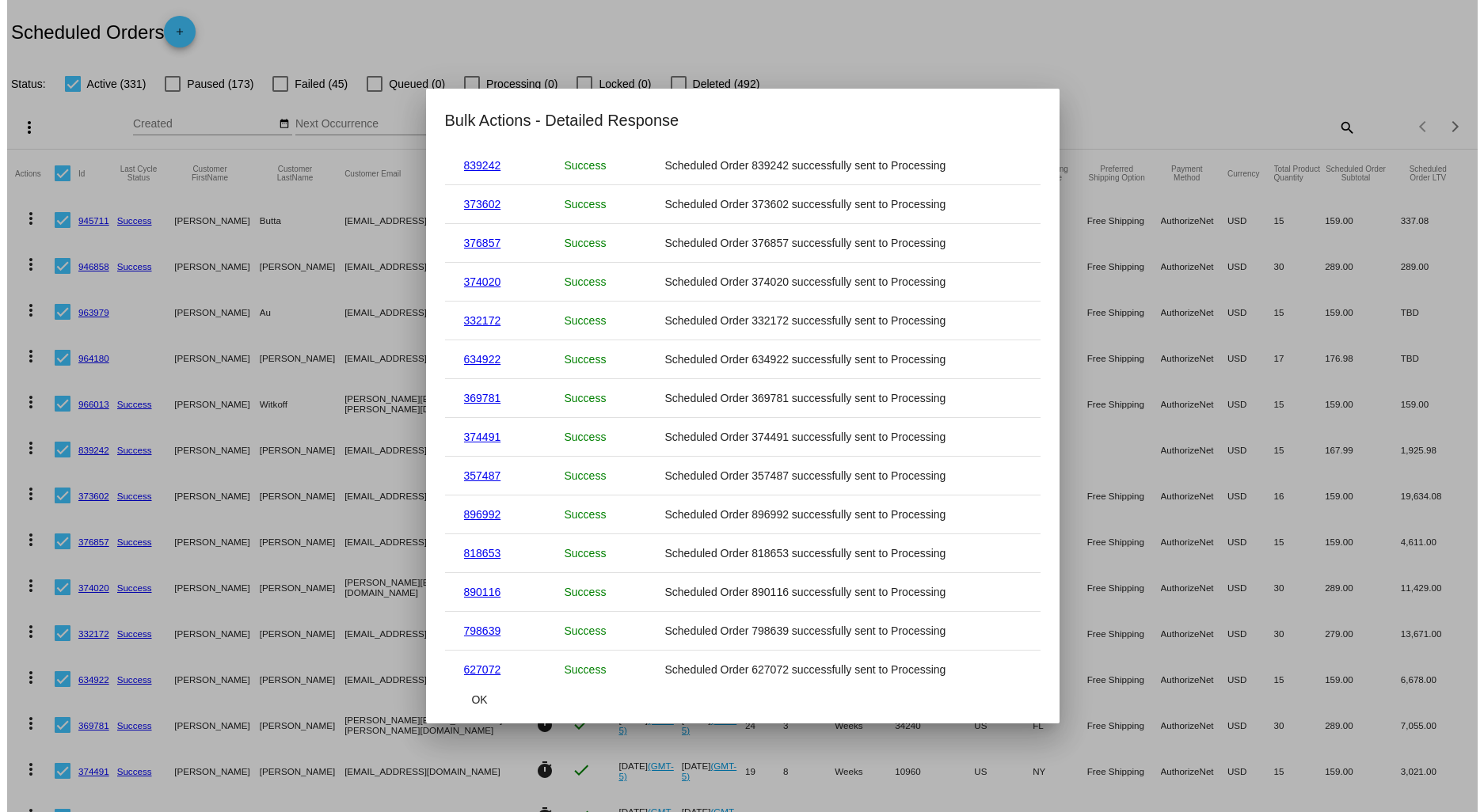 scroll, scrollTop: 319, scrollLeft: 0, axis: vertical 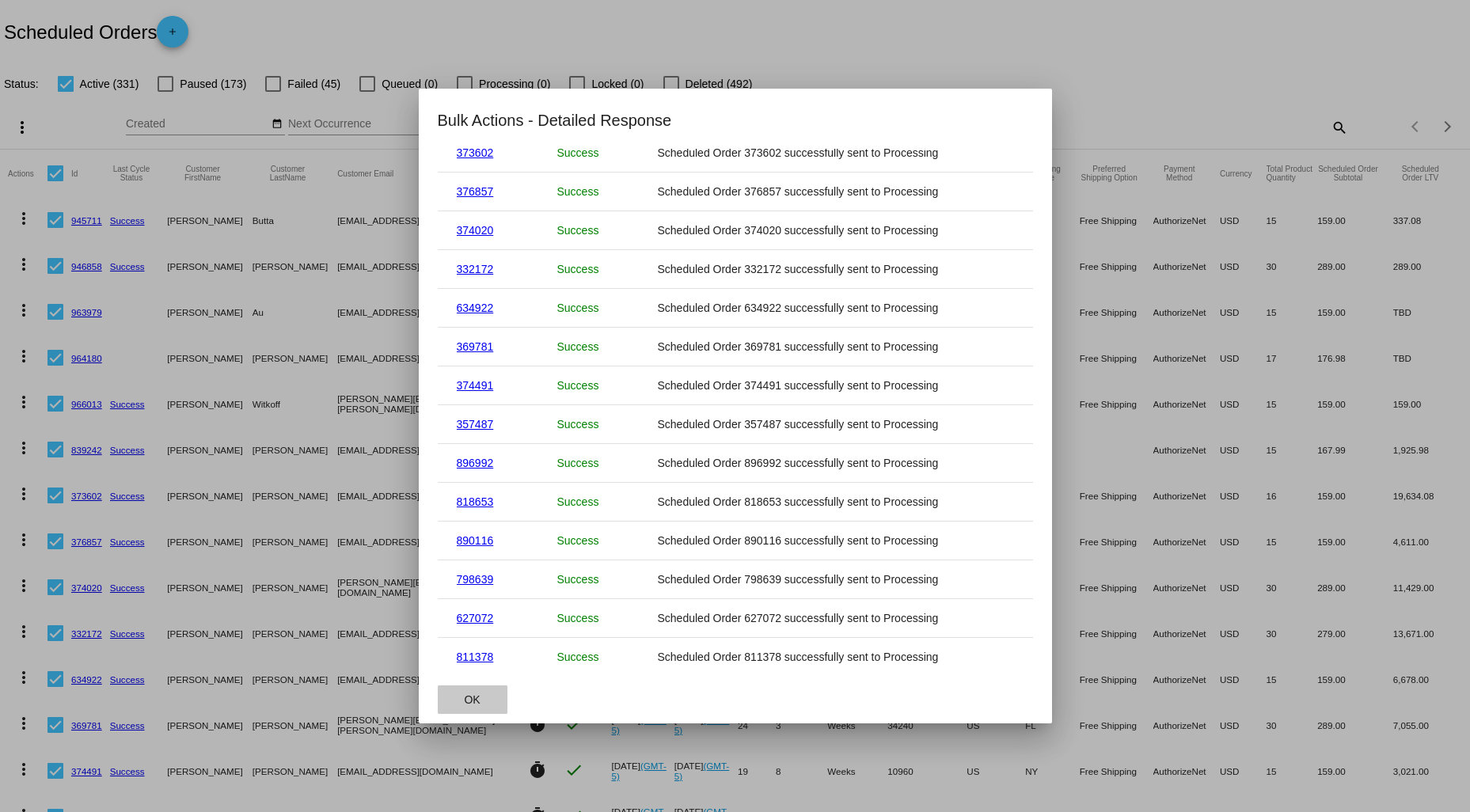 click on "OK" 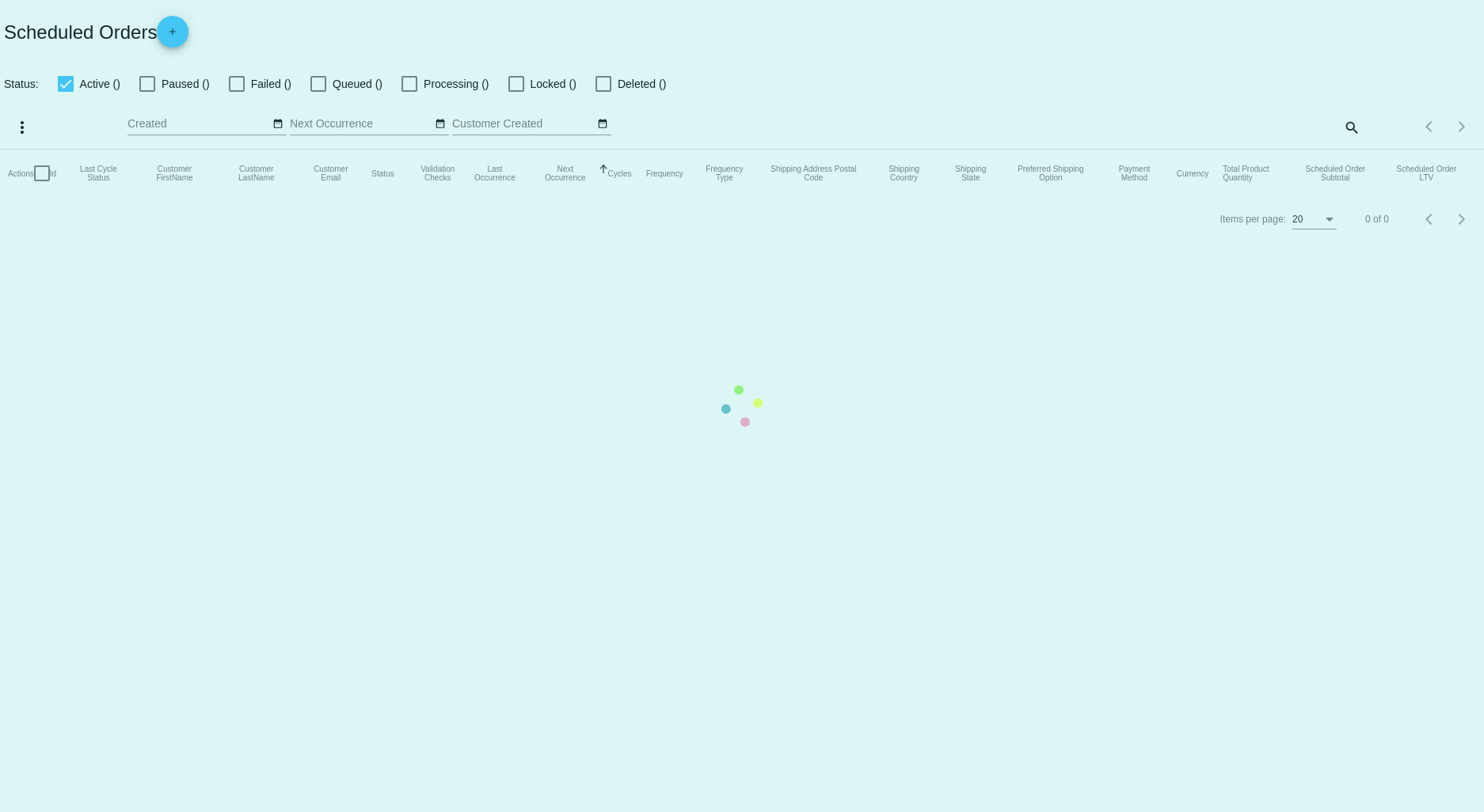 scroll, scrollTop: 0, scrollLeft: 0, axis: both 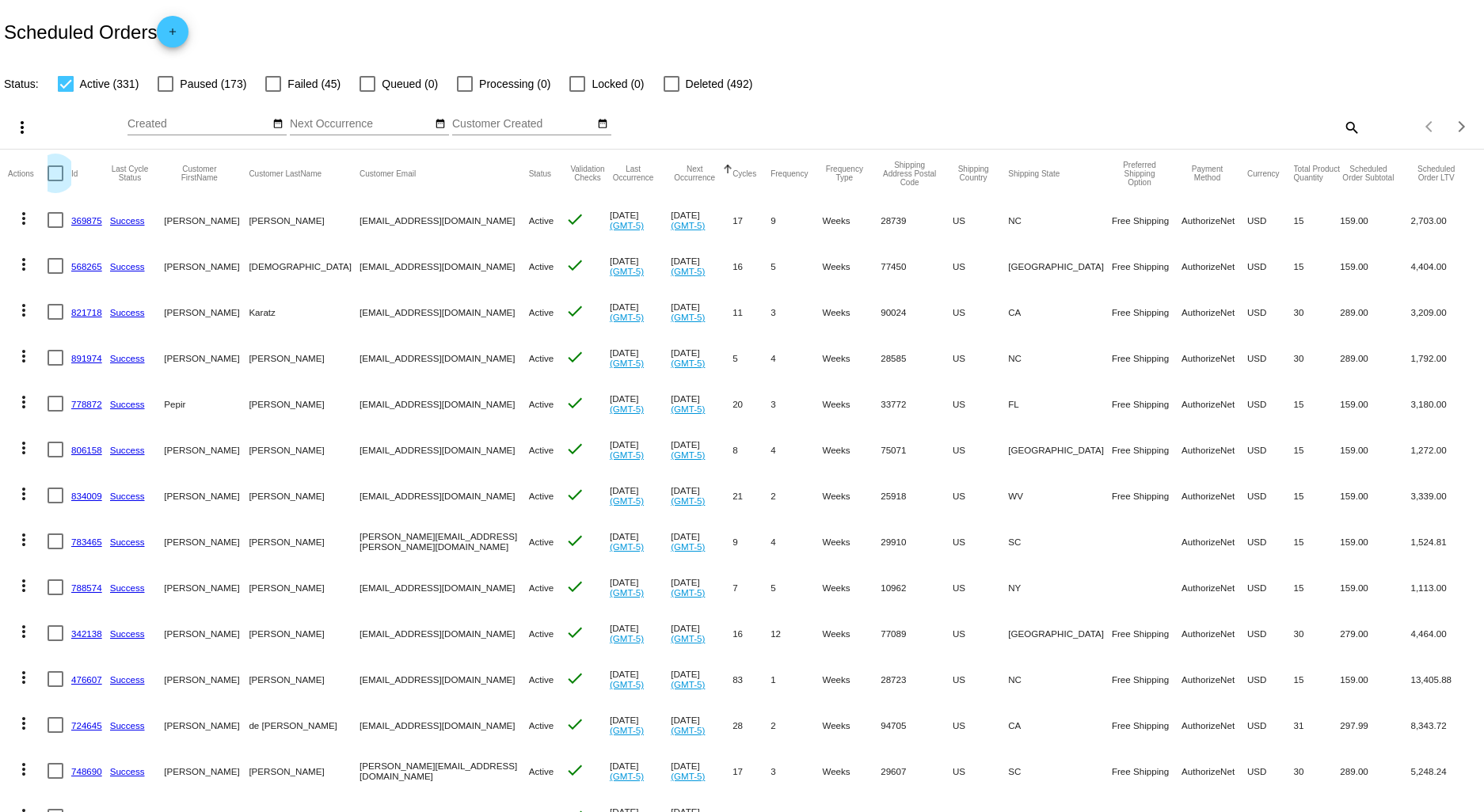 click at bounding box center [55, 173] 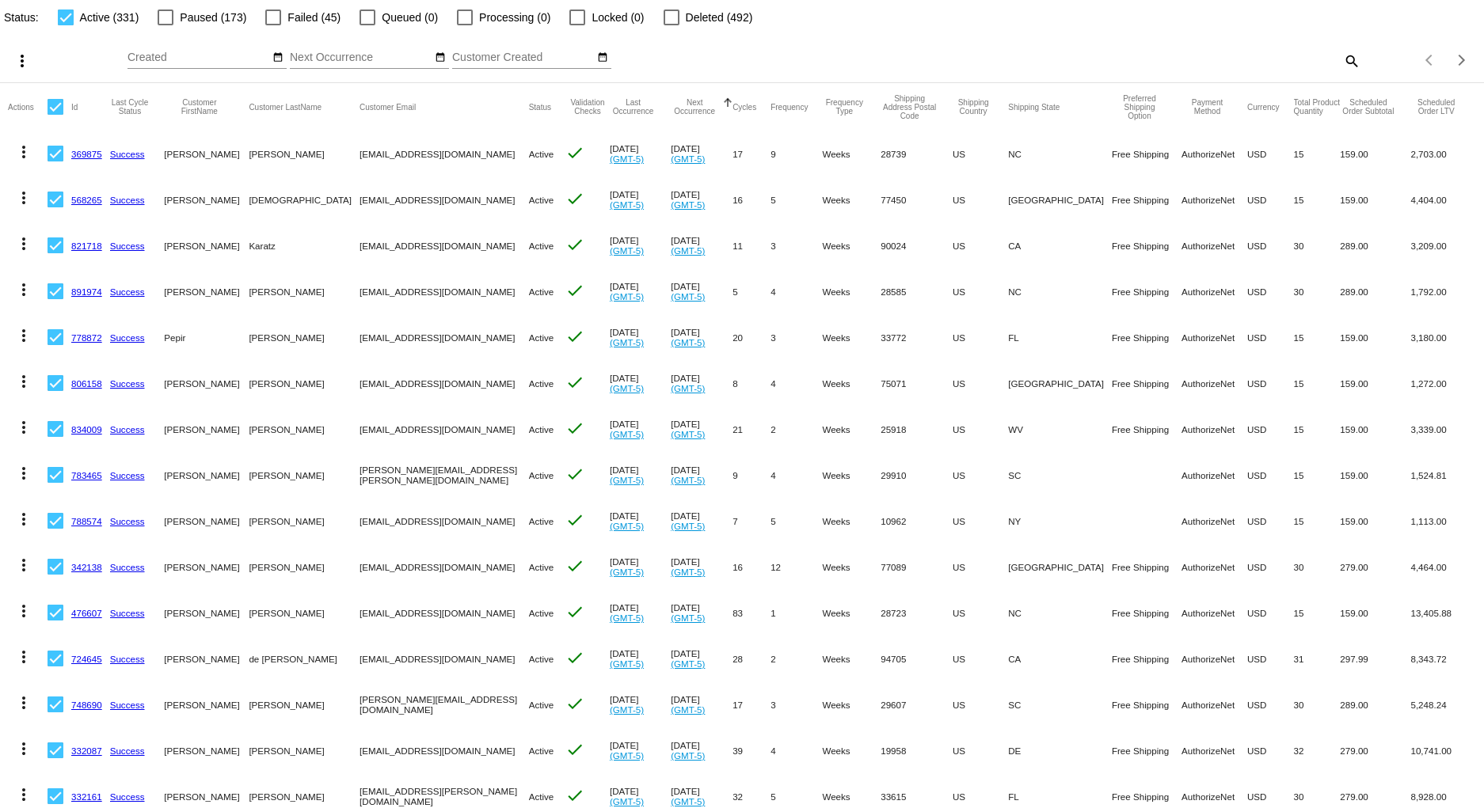 scroll, scrollTop: 351, scrollLeft: 0, axis: vertical 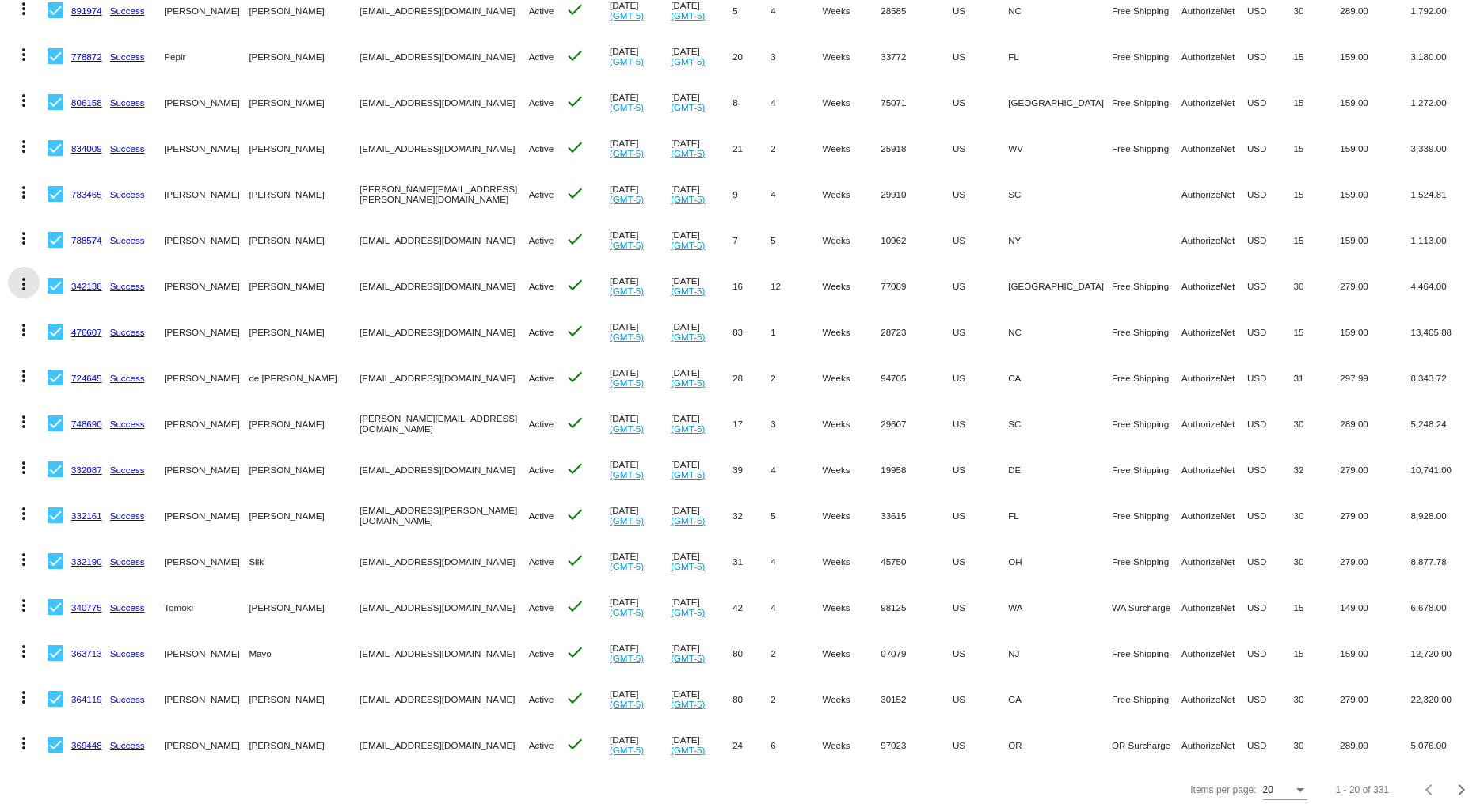 click on "more_vert" 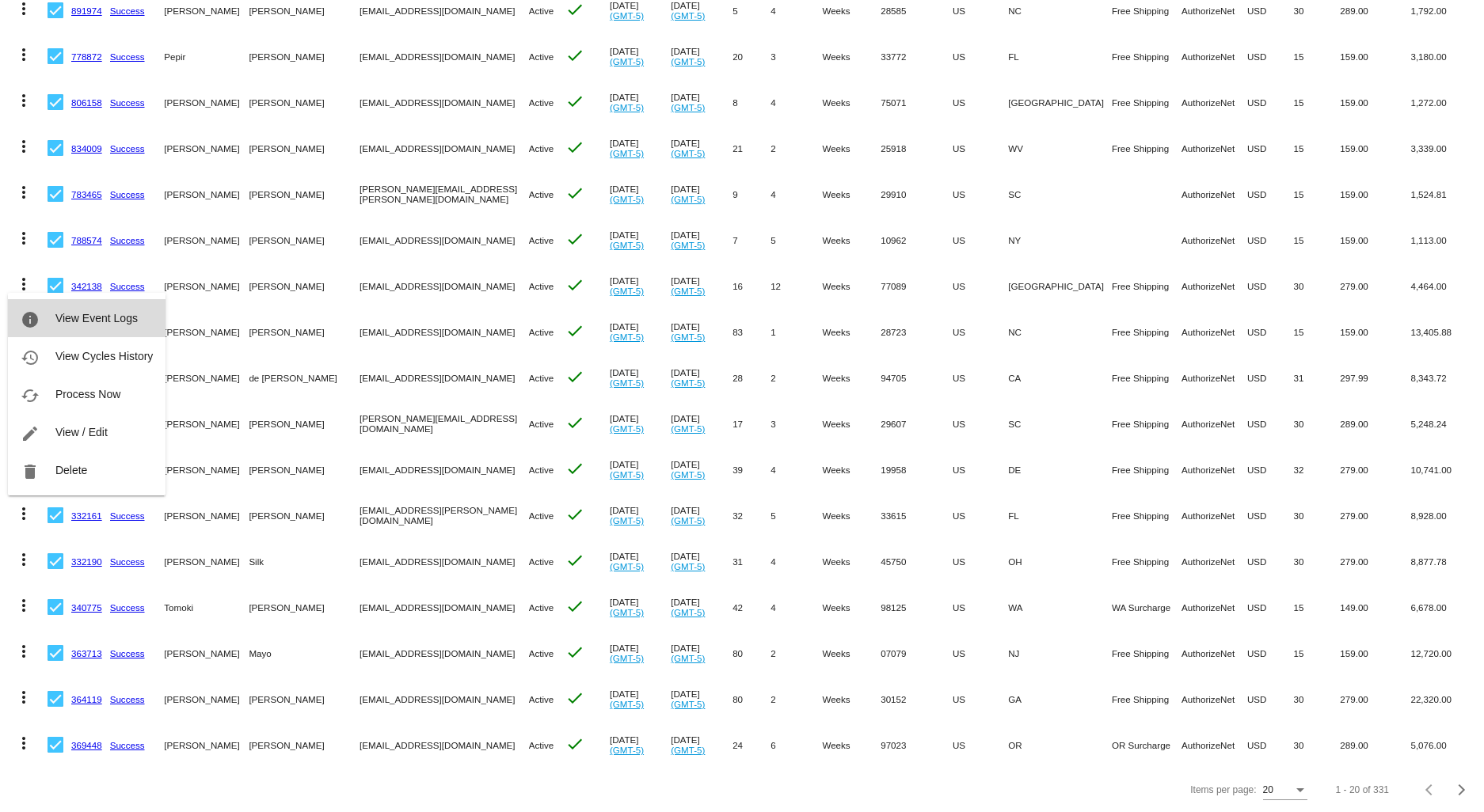 click on "View Event Logs" at bounding box center [97, 318] 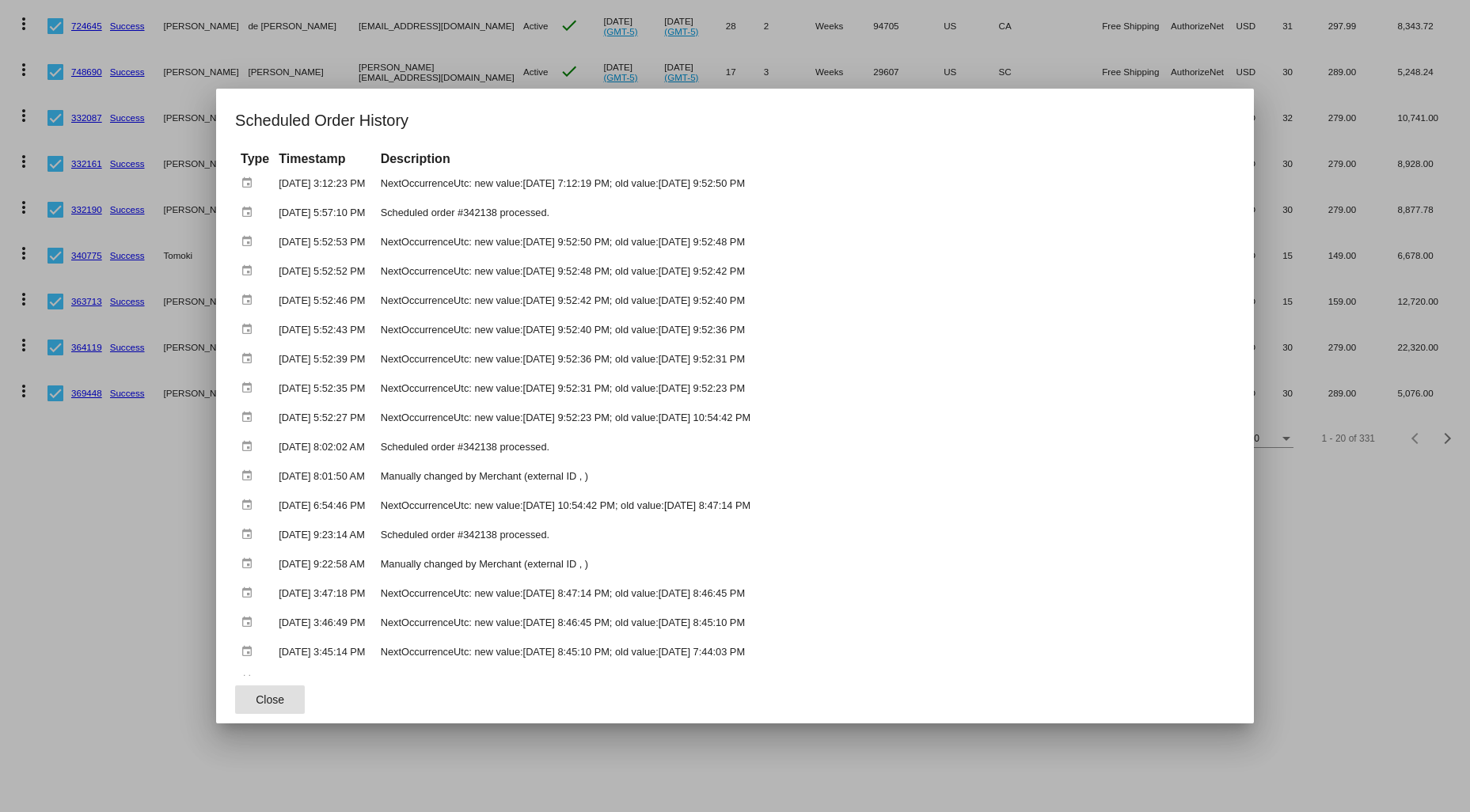 click at bounding box center (735, 406) 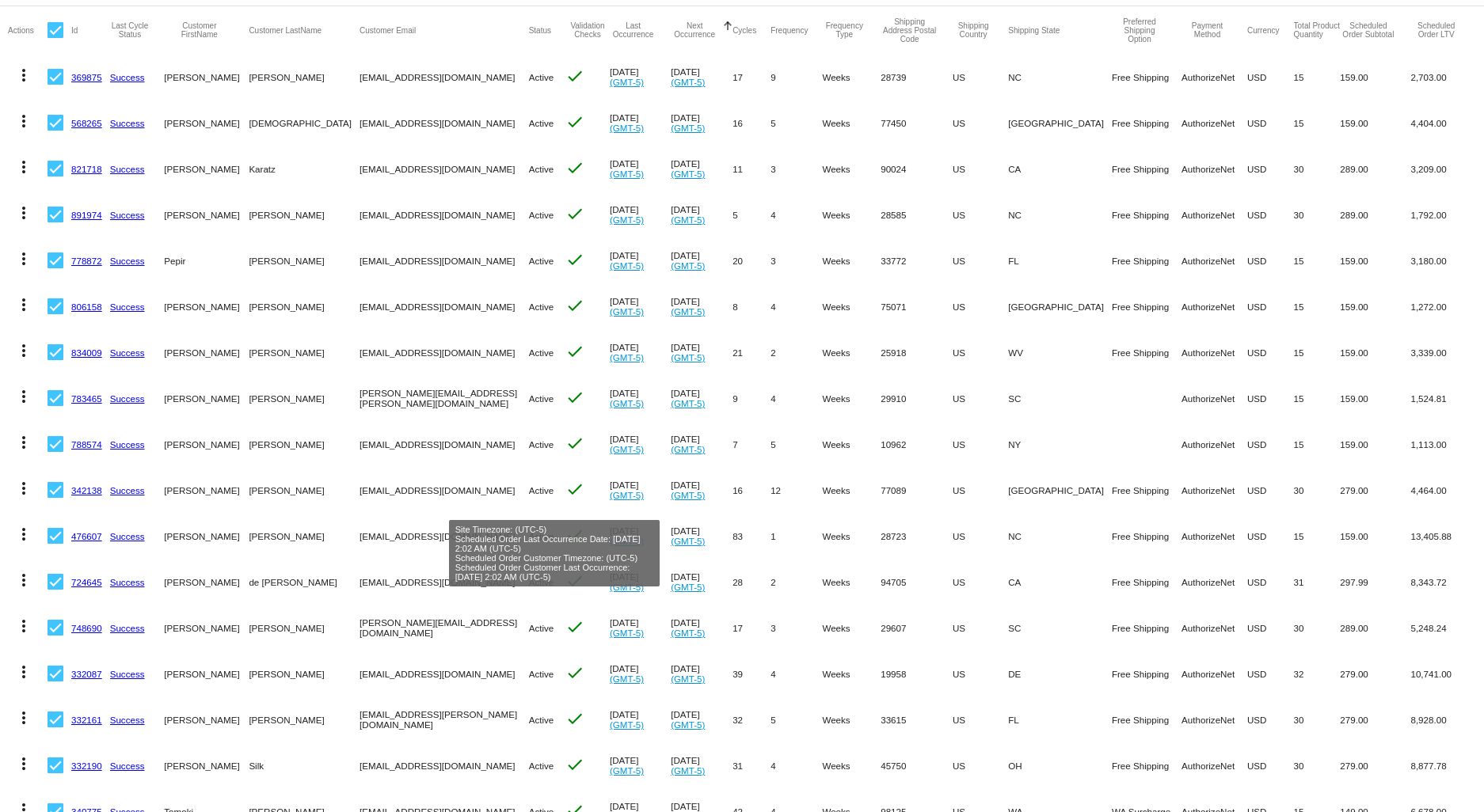 scroll, scrollTop: 97, scrollLeft: 0, axis: vertical 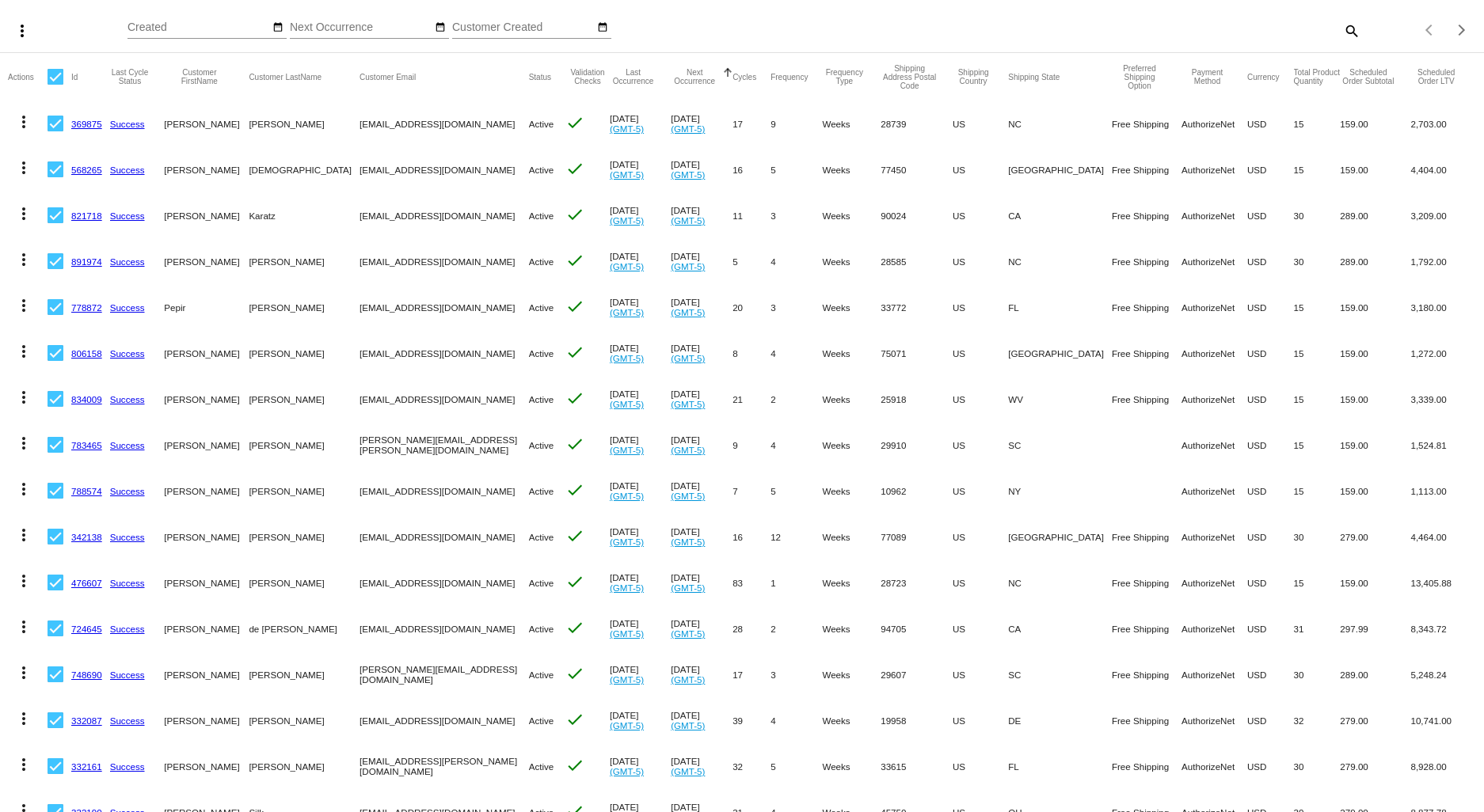click at bounding box center [55, 582] 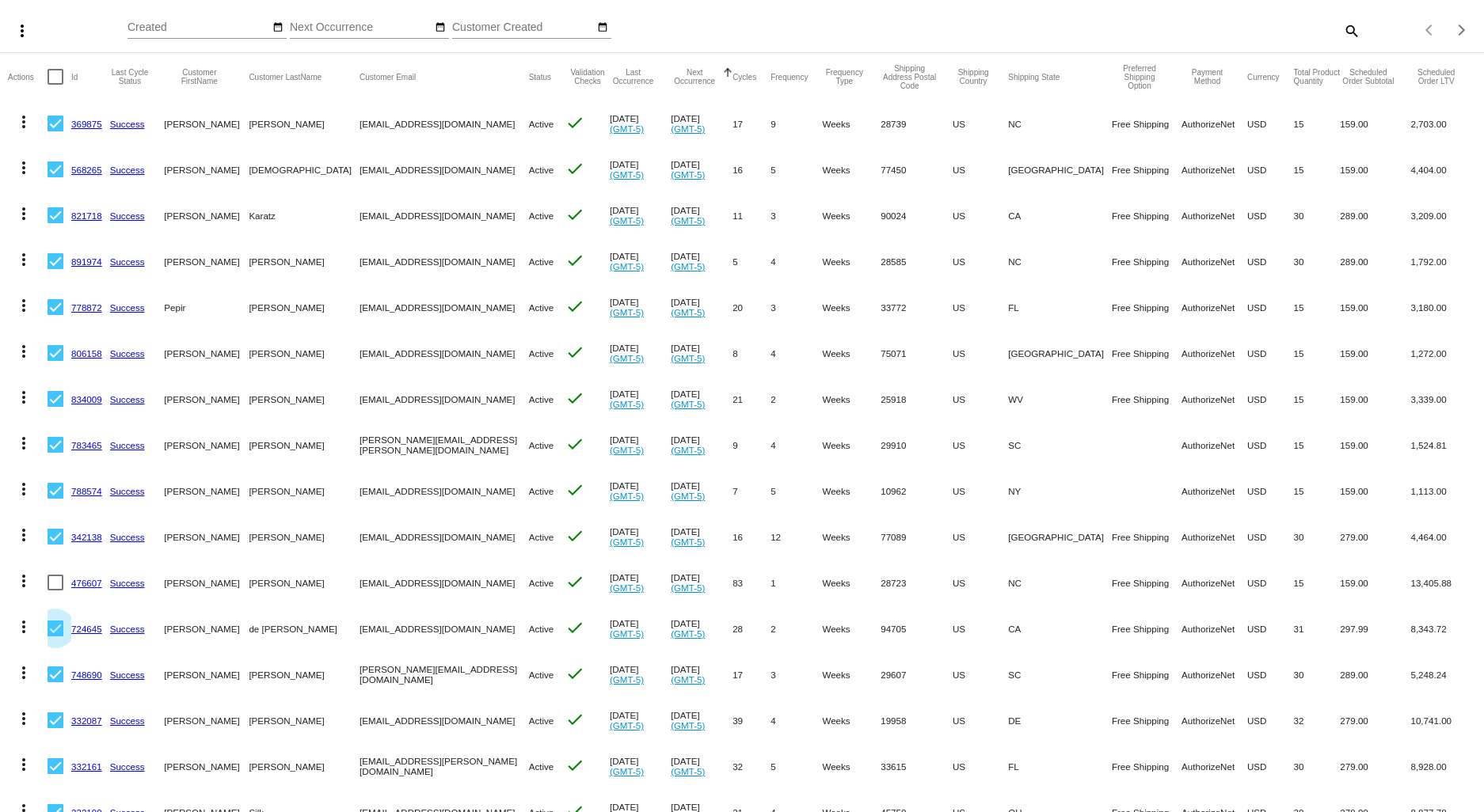 click at bounding box center (55, 628) 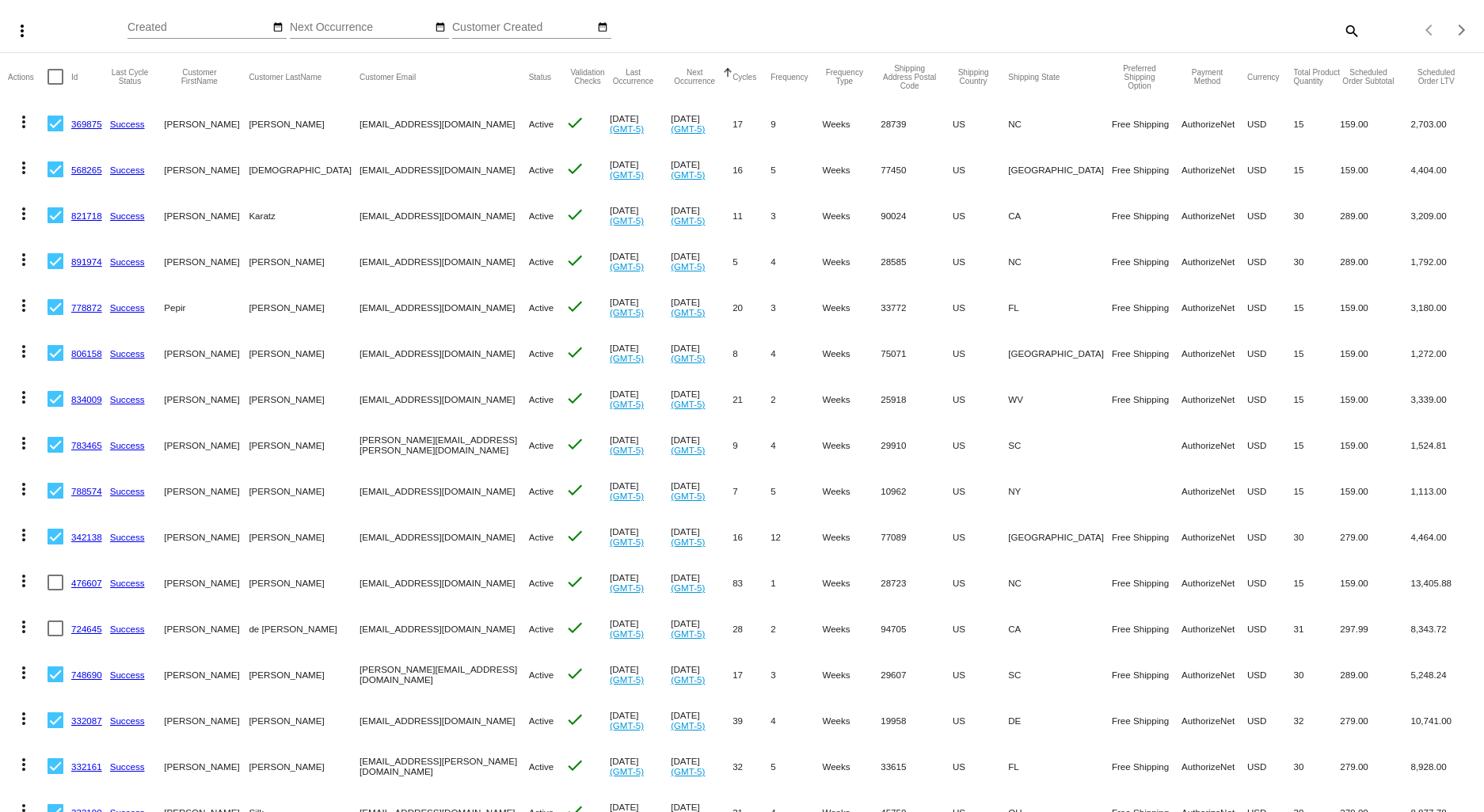 click at bounding box center [55, 674] 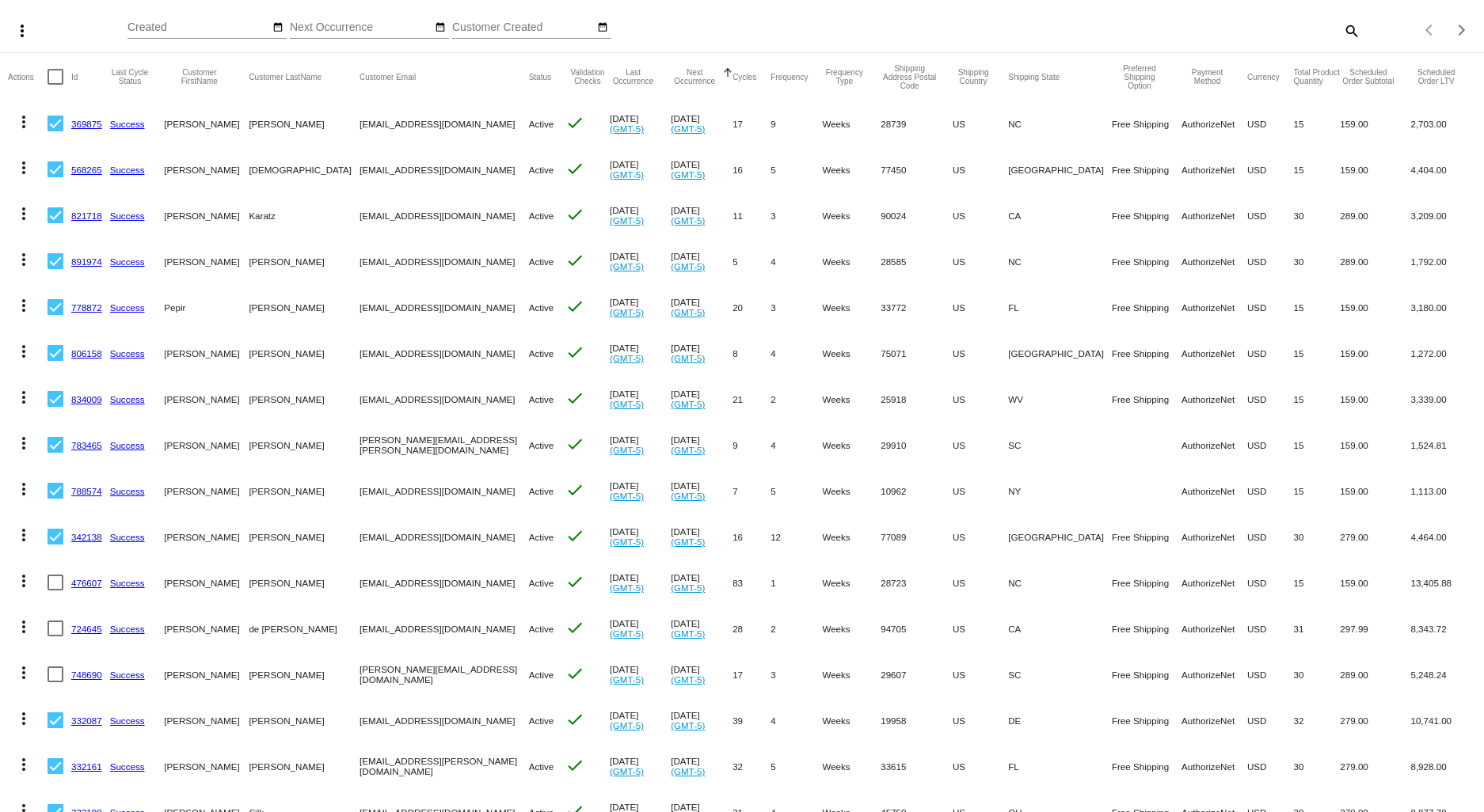 click at bounding box center (55, 720) 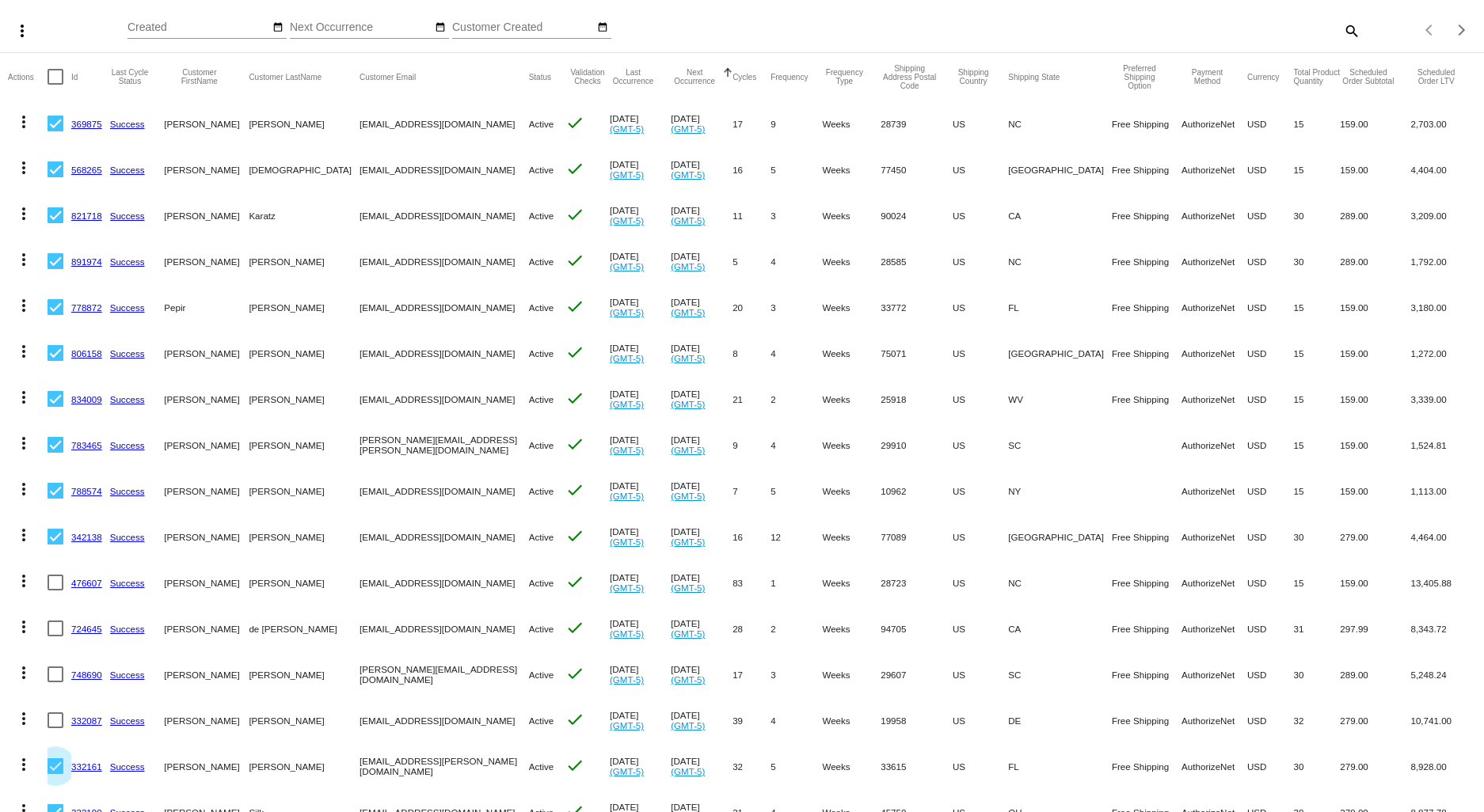 click at bounding box center [55, 766] 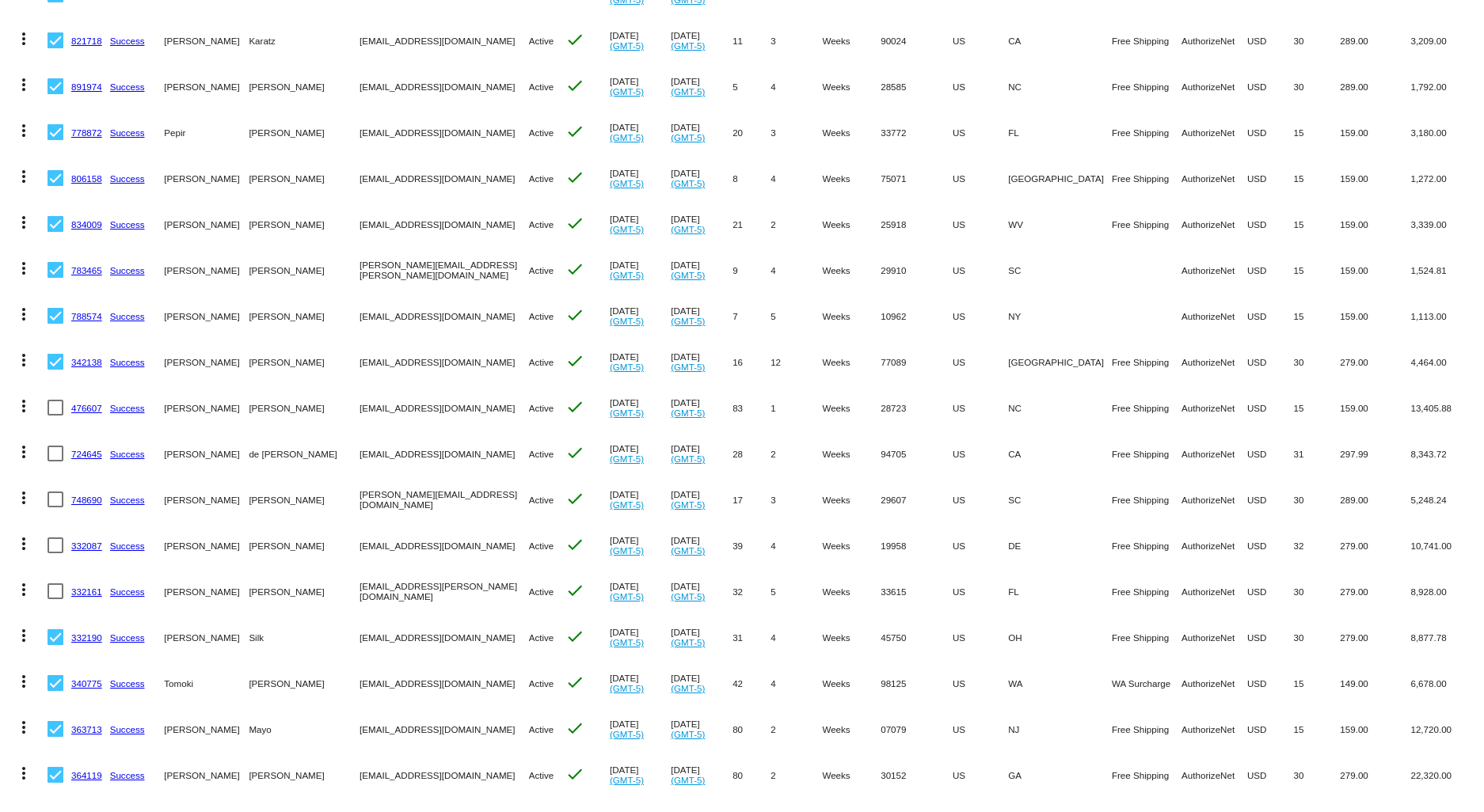 scroll, scrollTop: 272, scrollLeft: 0, axis: vertical 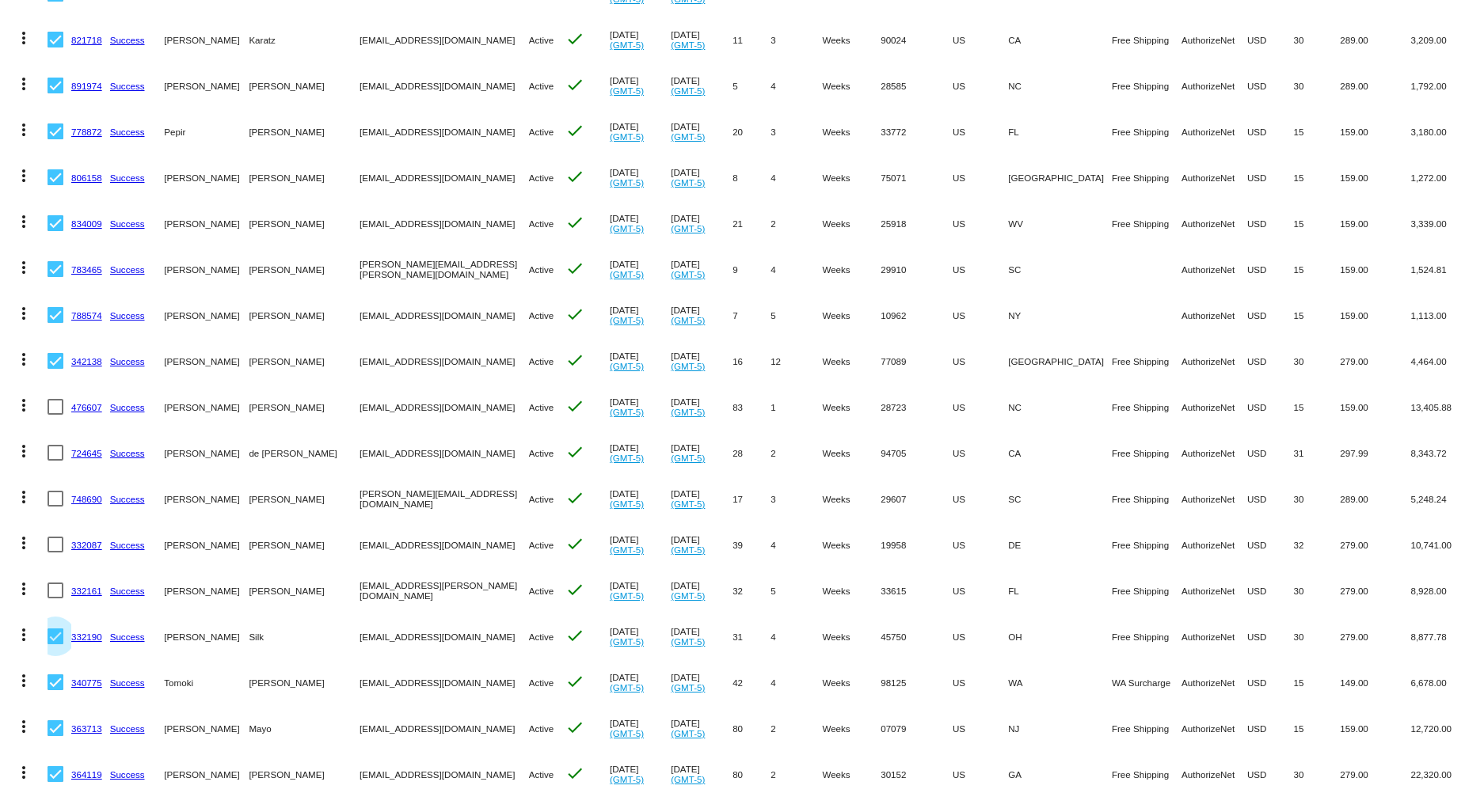 drag, startPoint x: 59, startPoint y: 634, endPoint x: 59, endPoint y: 662, distance: 28 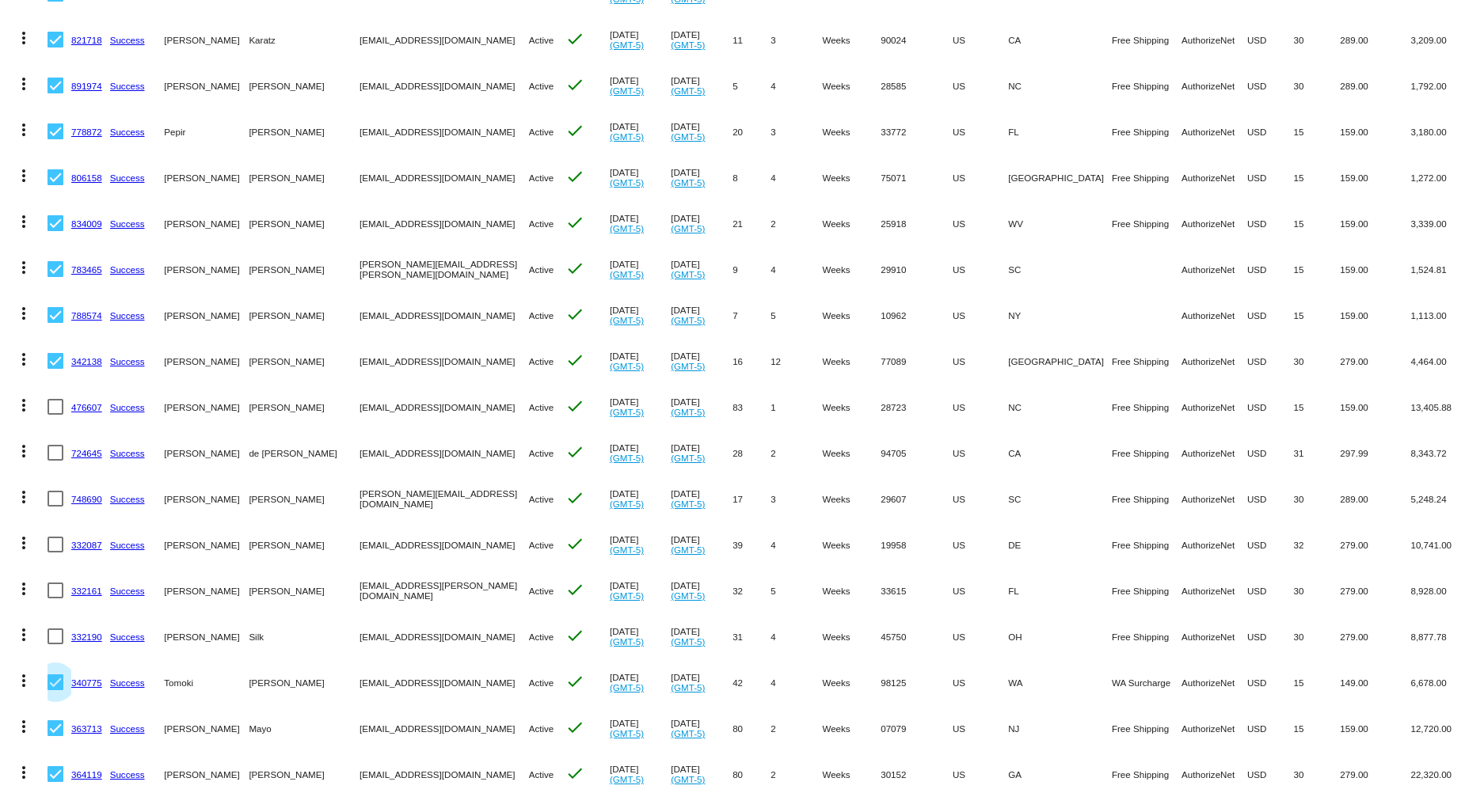 click at bounding box center [55, 682] 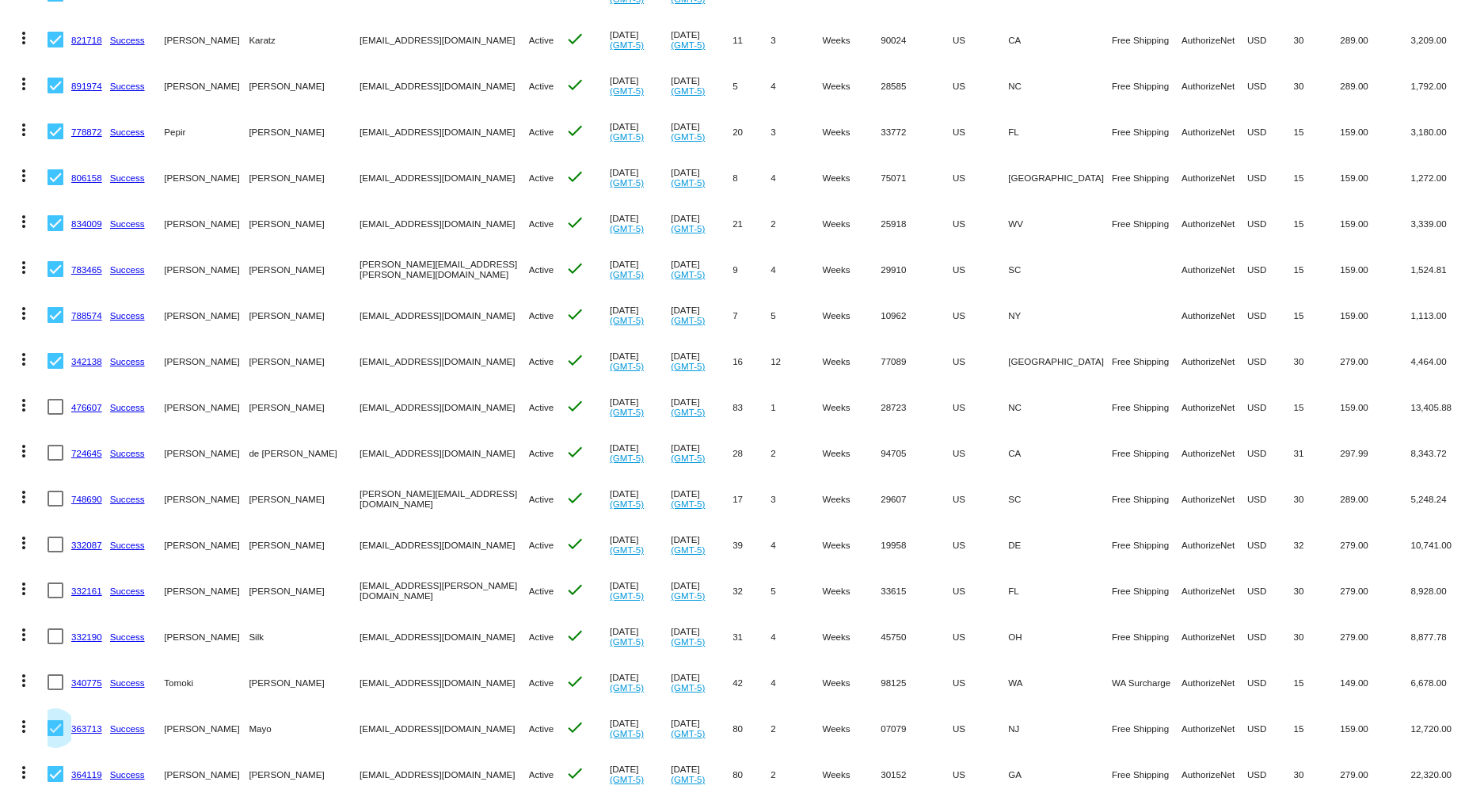drag, startPoint x: 54, startPoint y: 719, endPoint x: 60, endPoint y: 753, distance: 34.525353 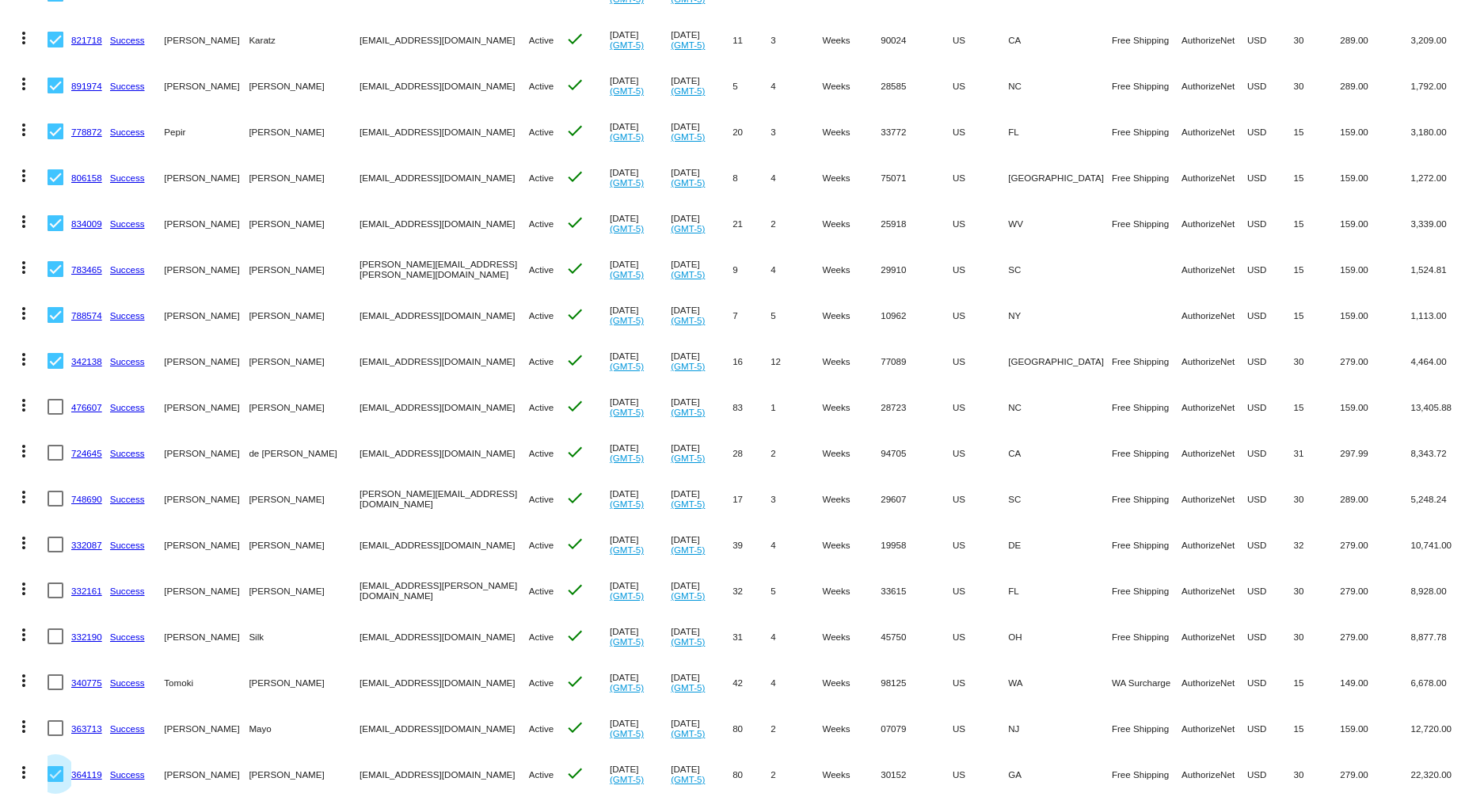 click at bounding box center (55, 774) 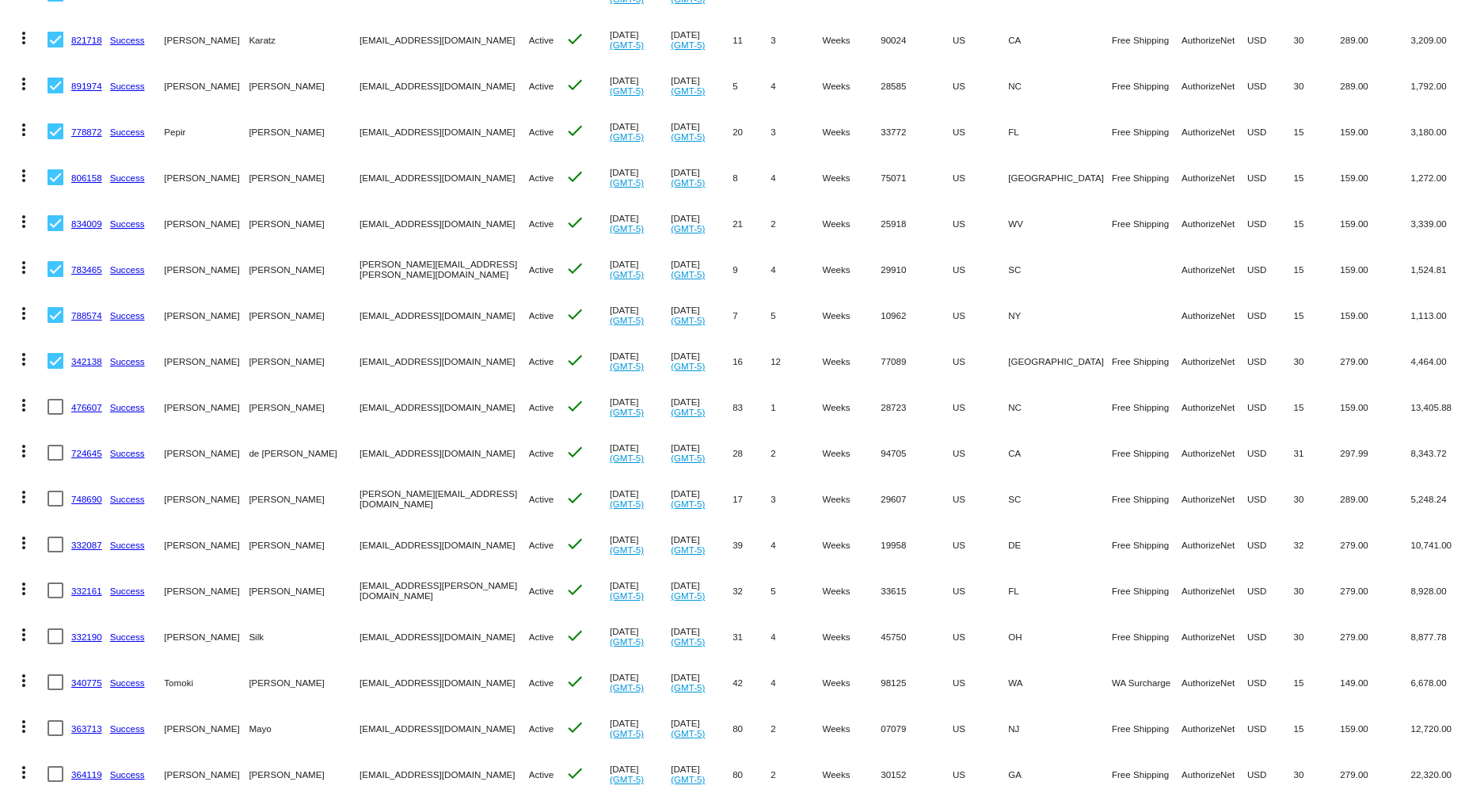 scroll, scrollTop: 360, scrollLeft: 0, axis: vertical 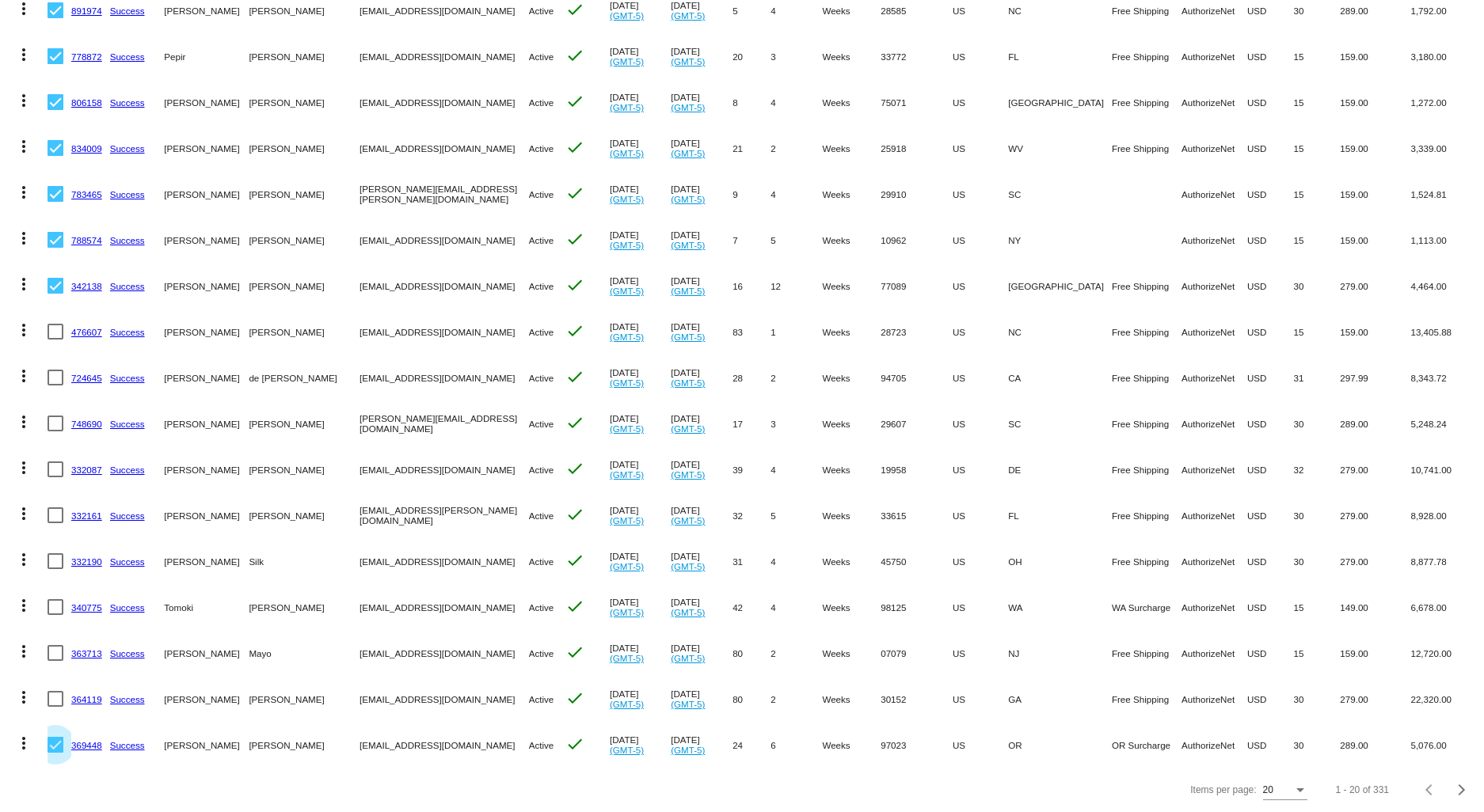click at bounding box center [55, 745] 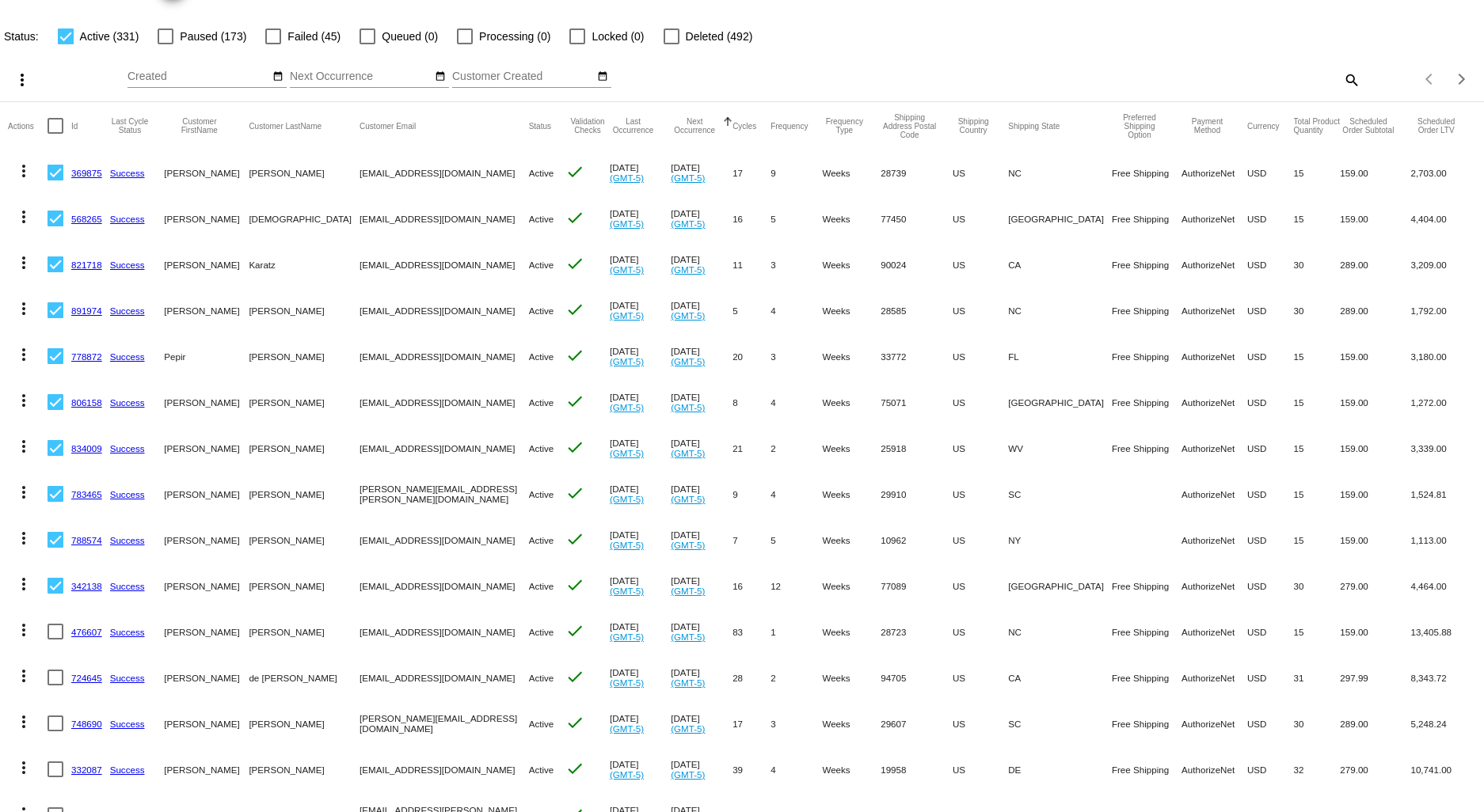 scroll, scrollTop: 0, scrollLeft: 0, axis: both 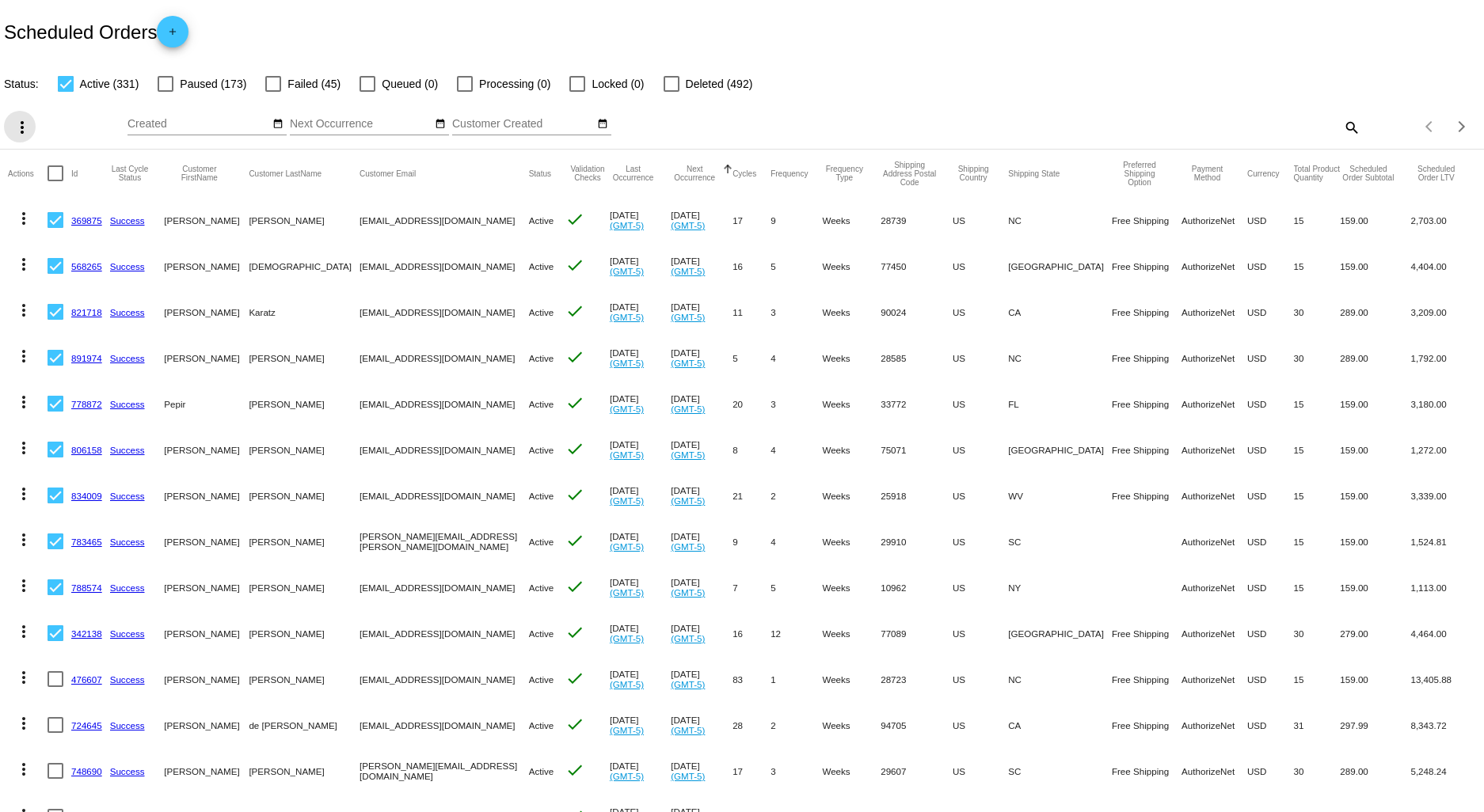 click on "more_vert" at bounding box center (22, 127) 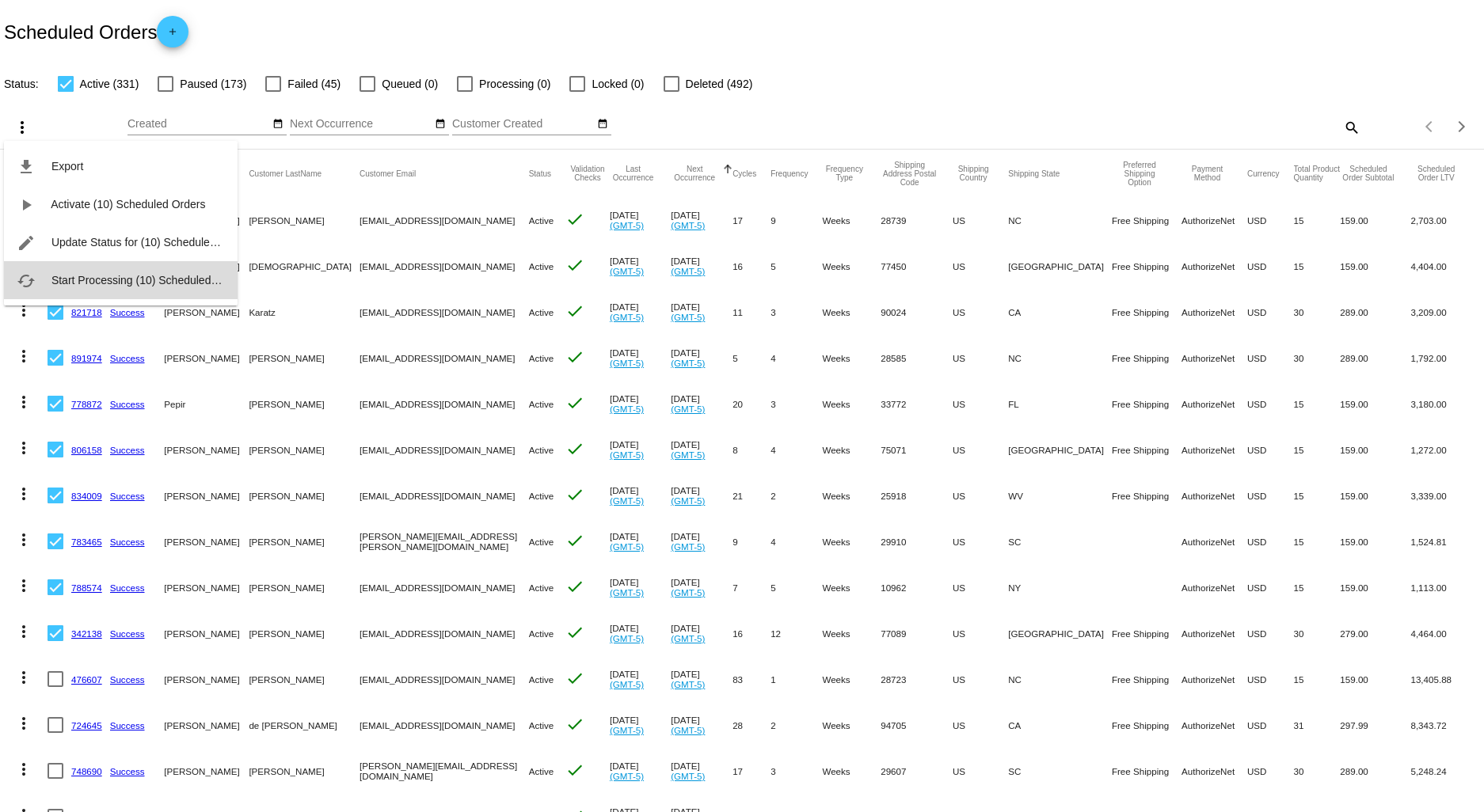 click on "Start Processing (10) Scheduled Orders" at bounding box center [150, 280] 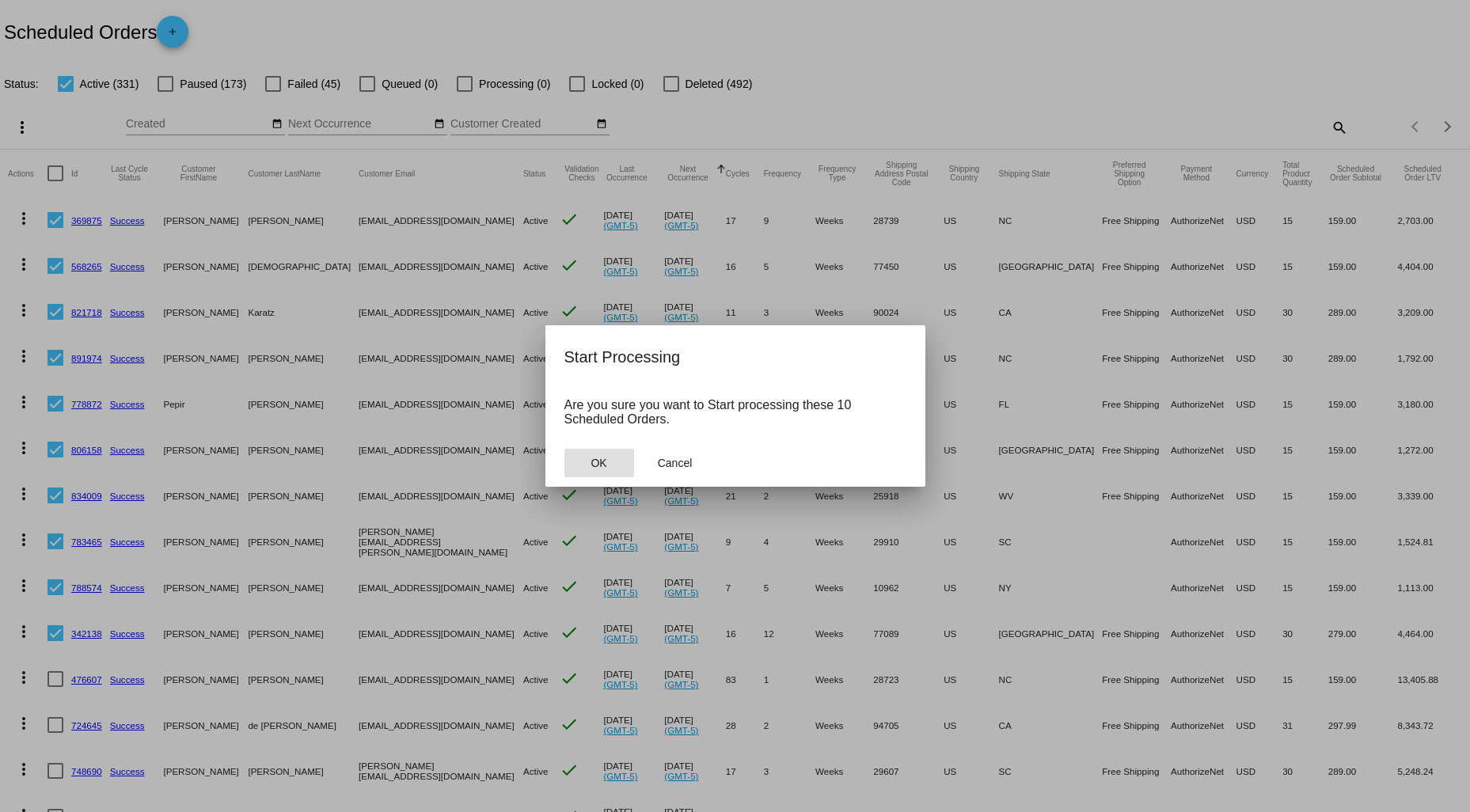click on "OK" 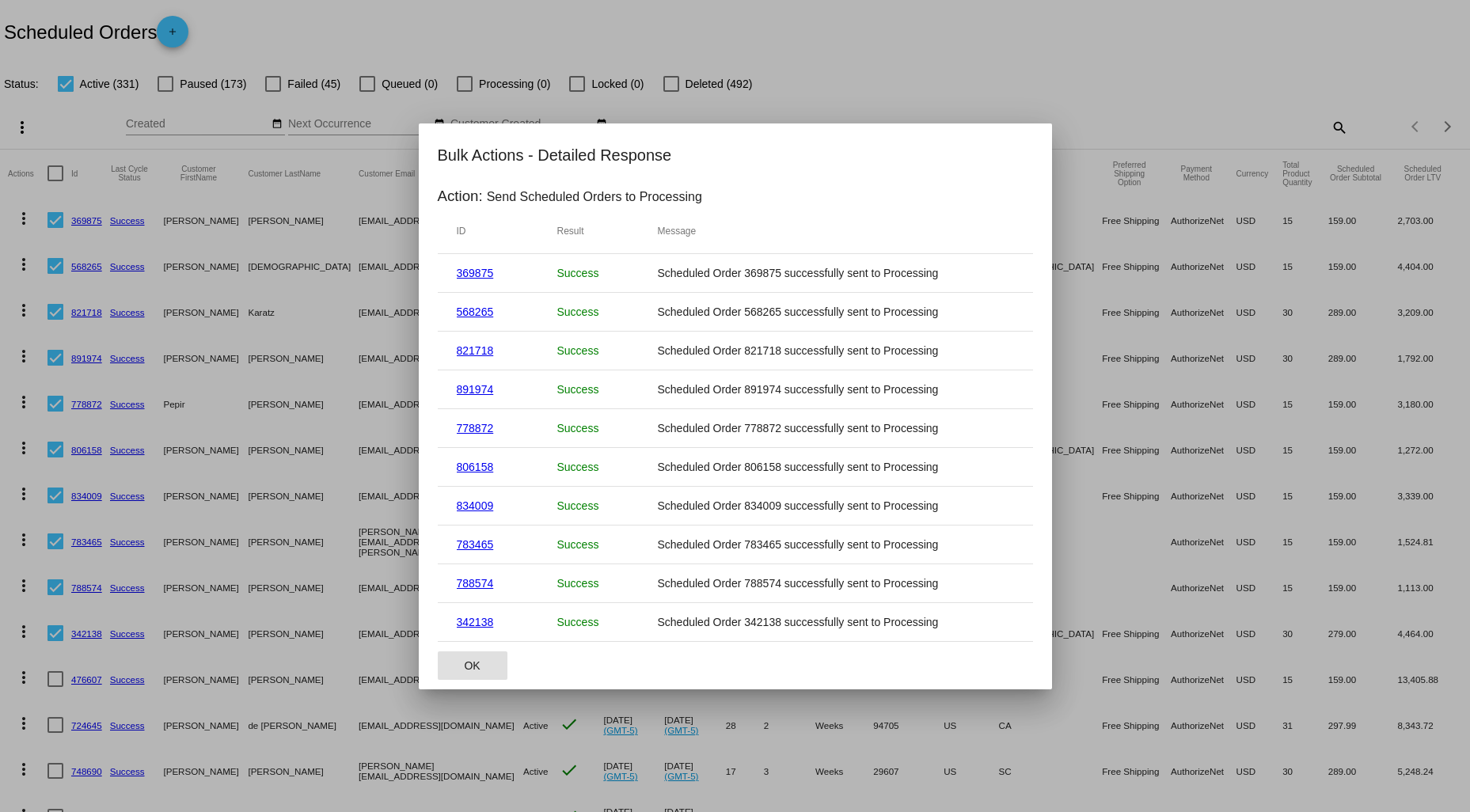 click on "OK" 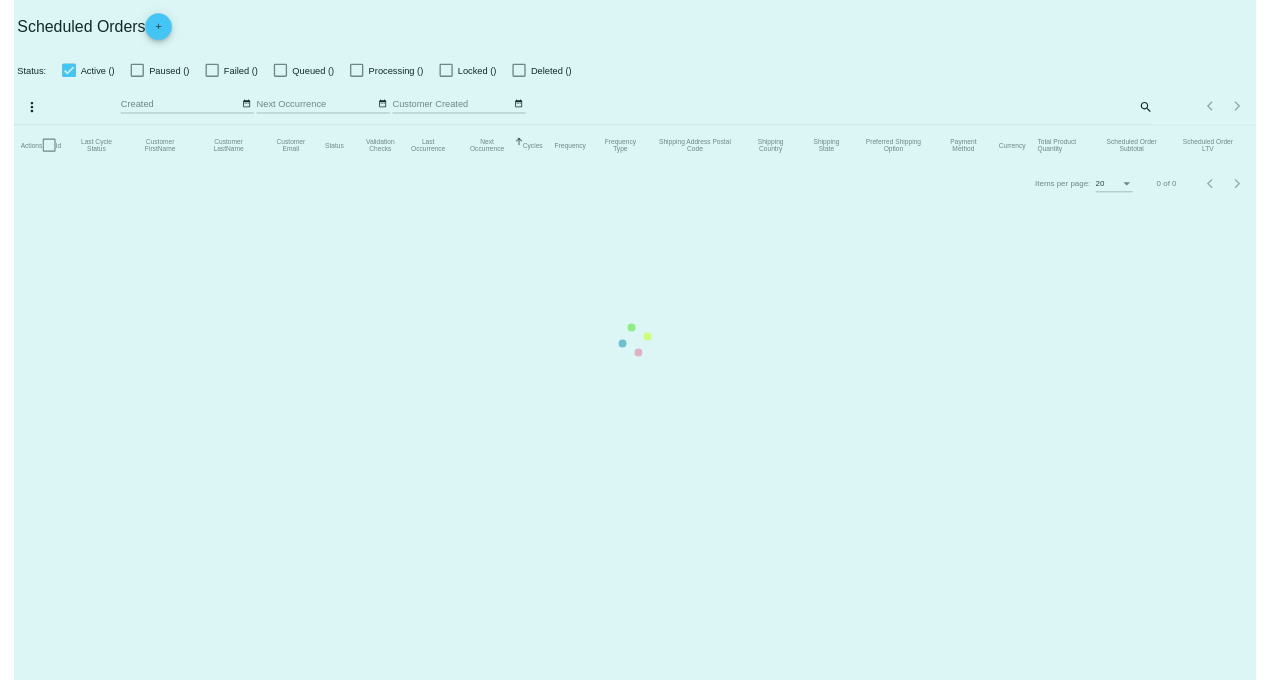scroll, scrollTop: 0, scrollLeft: 0, axis: both 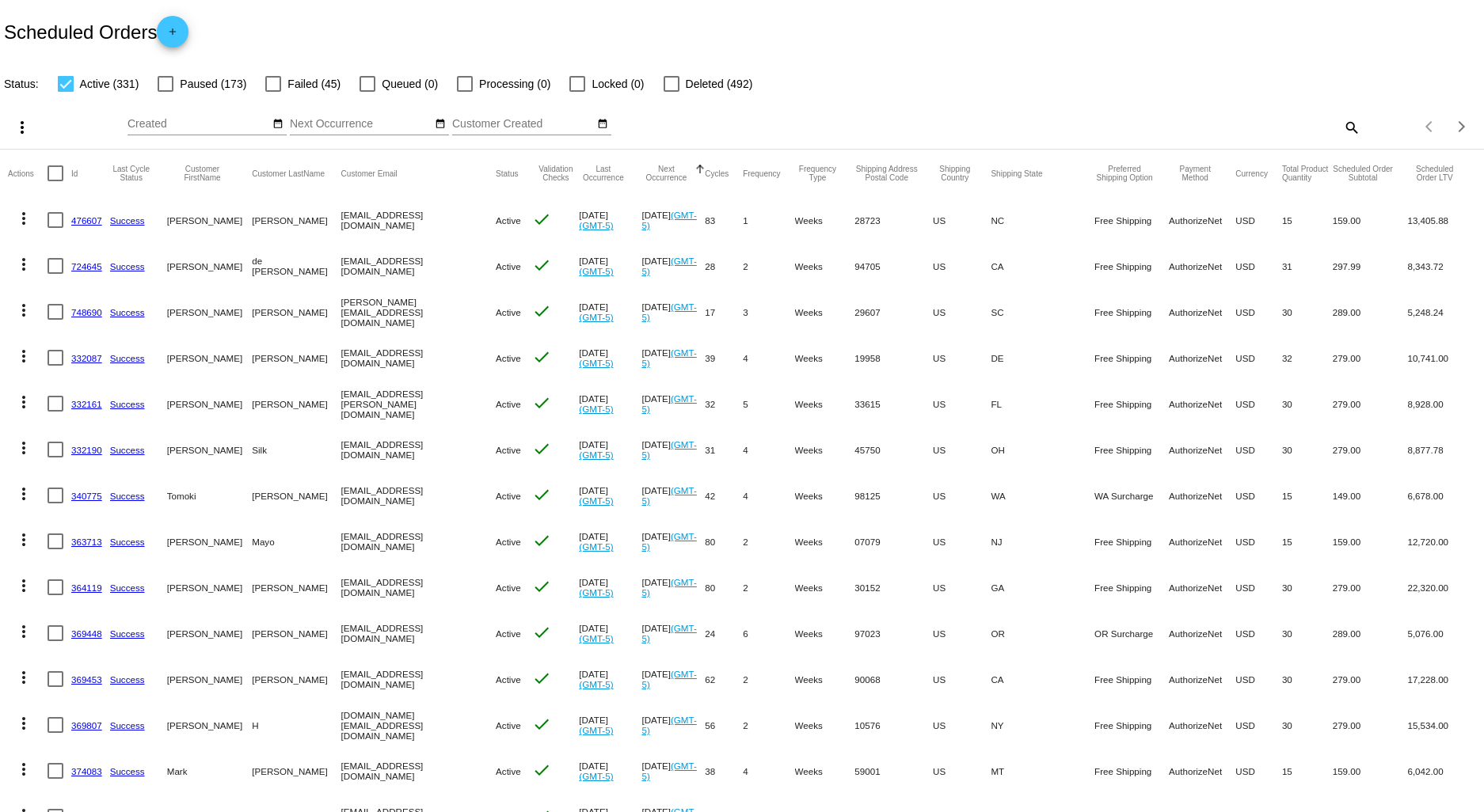 click on "Scheduled Orders
add" 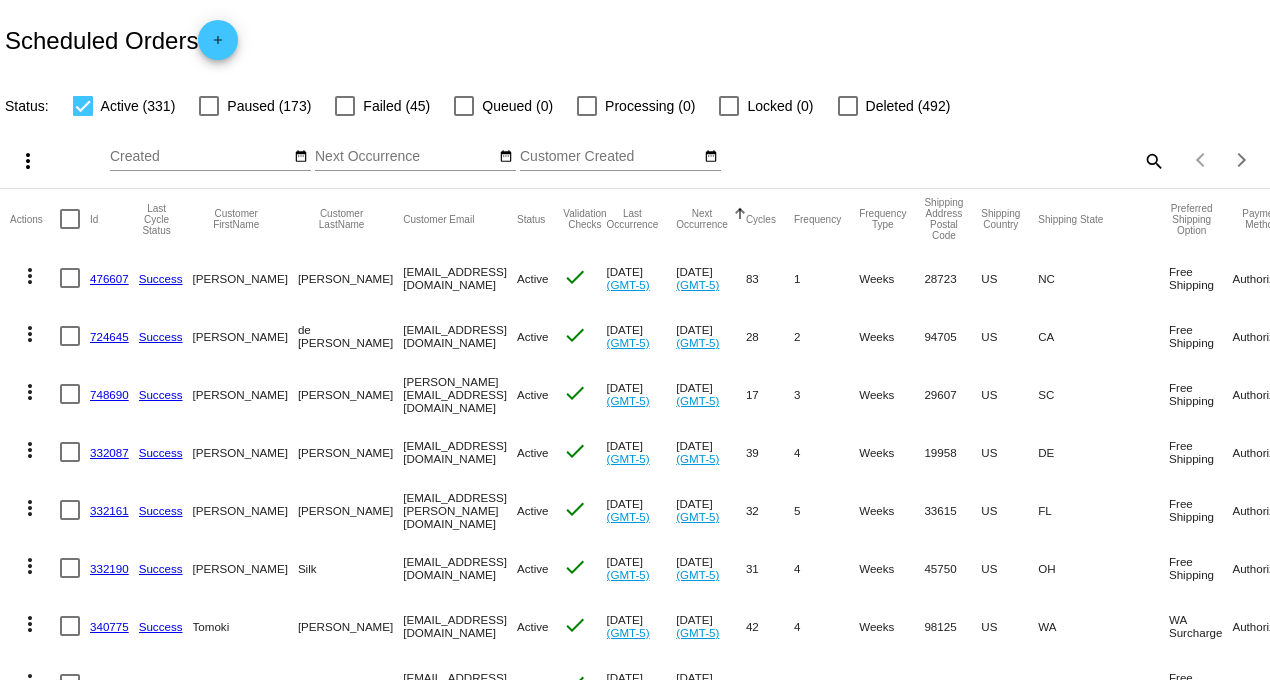 click on "search" 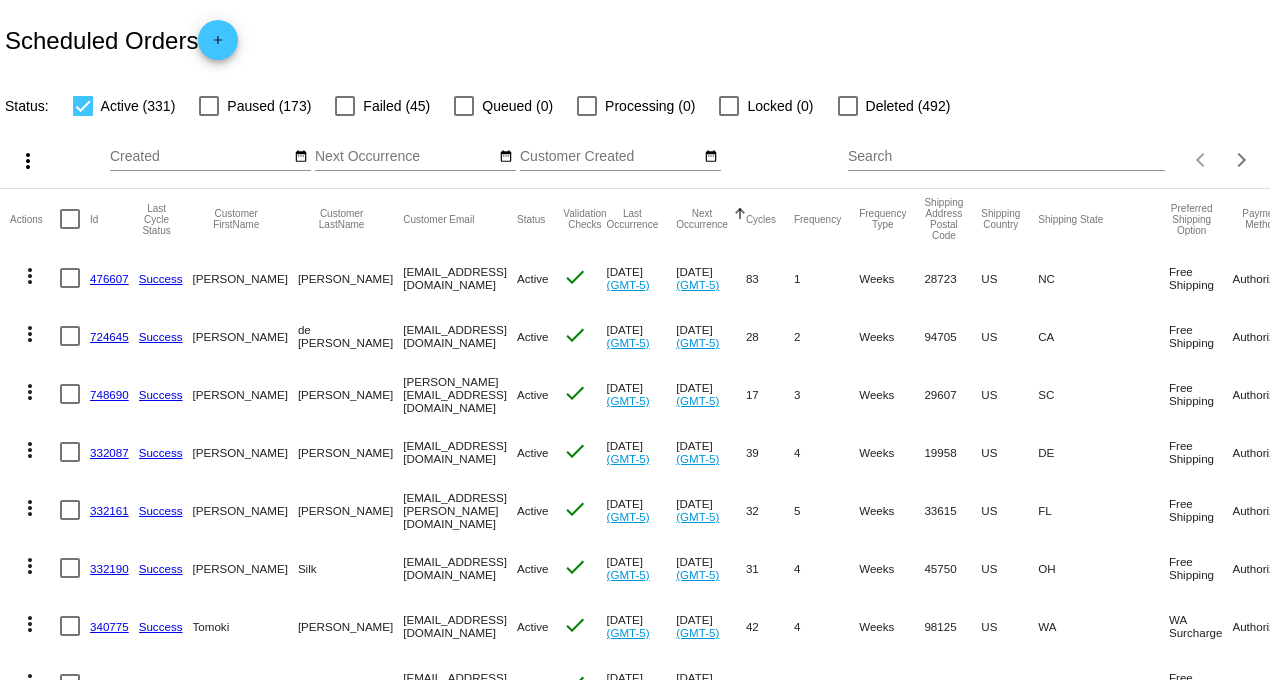 click on "Search" at bounding box center [1006, 157] 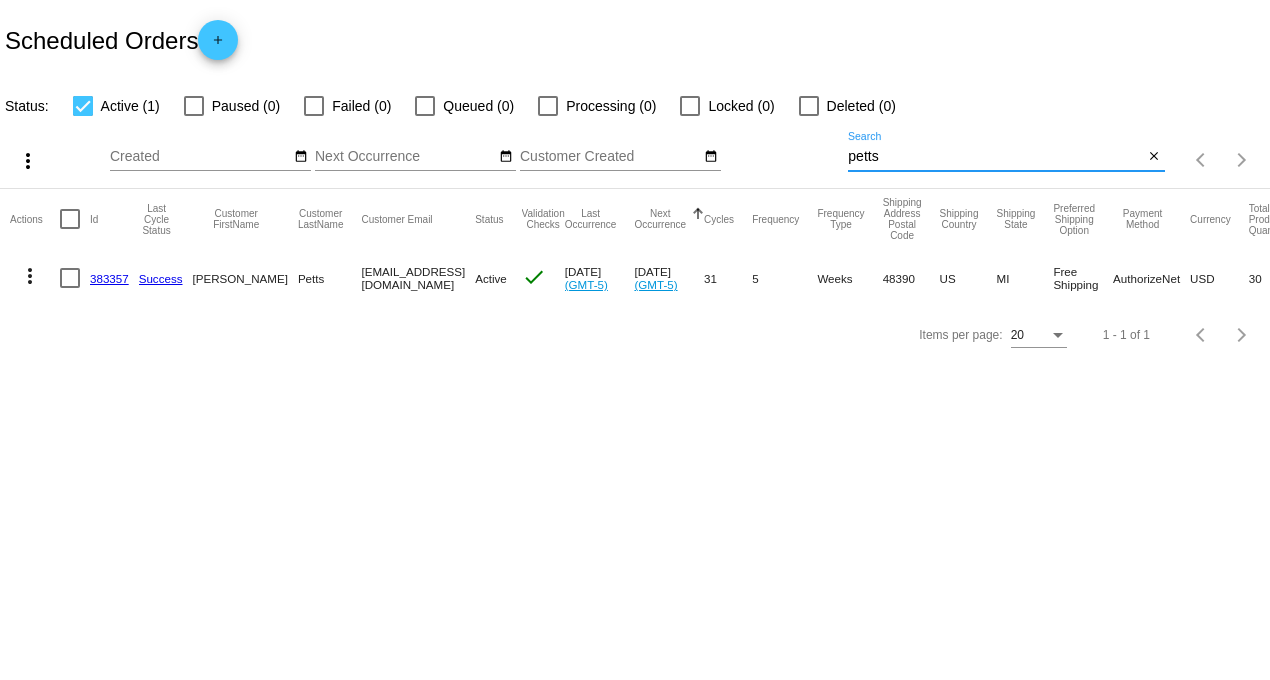 drag, startPoint x: 915, startPoint y: 163, endPoint x: 718, endPoint y: 163, distance: 197 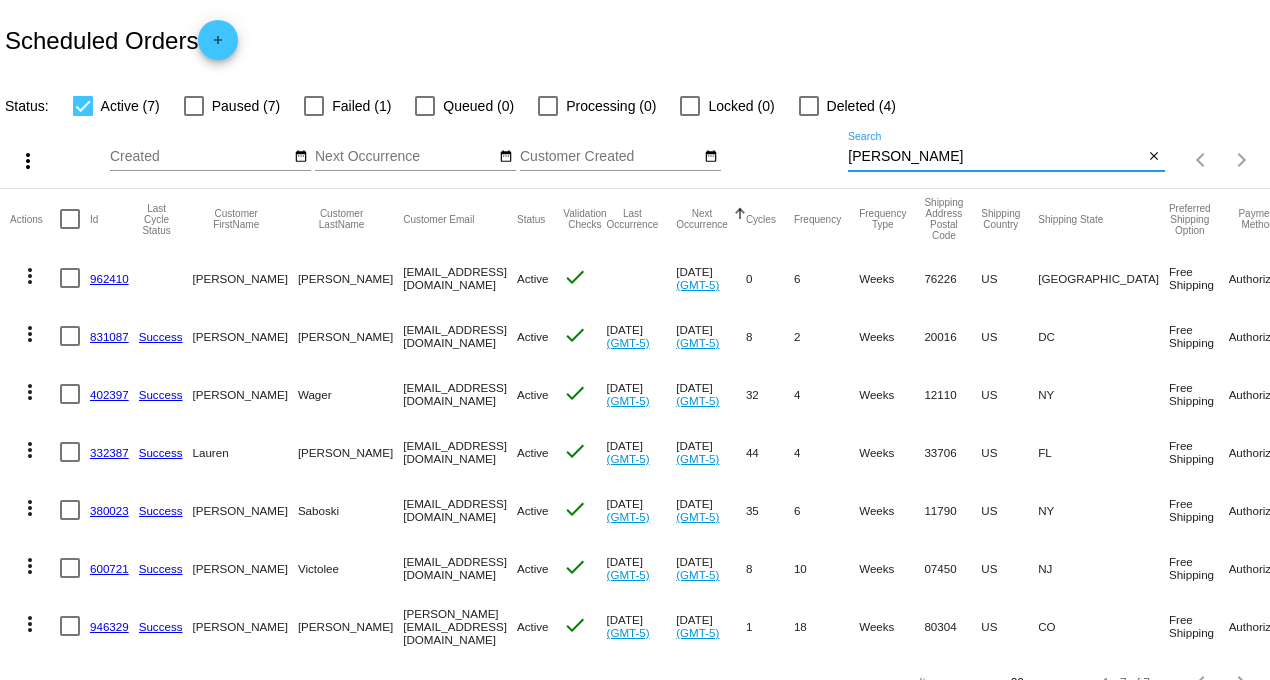 scroll, scrollTop: 48, scrollLeft: 0, axis: vertical 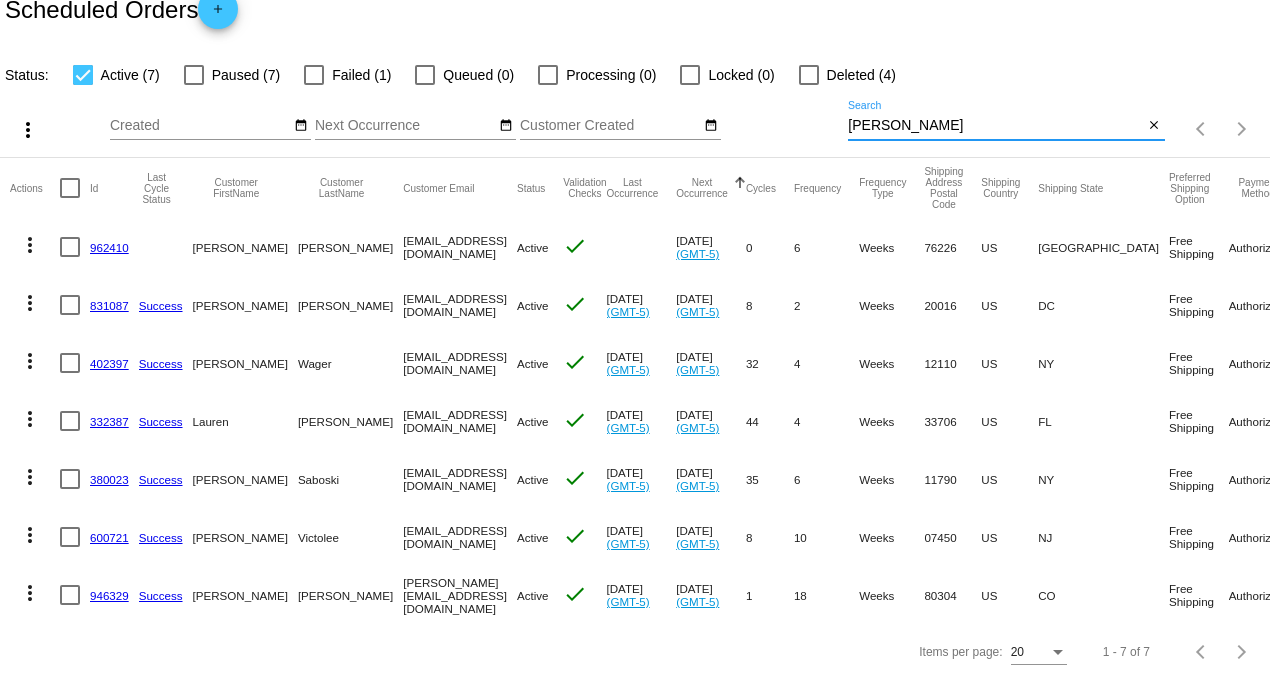 type on "[PERSON_NAME]" 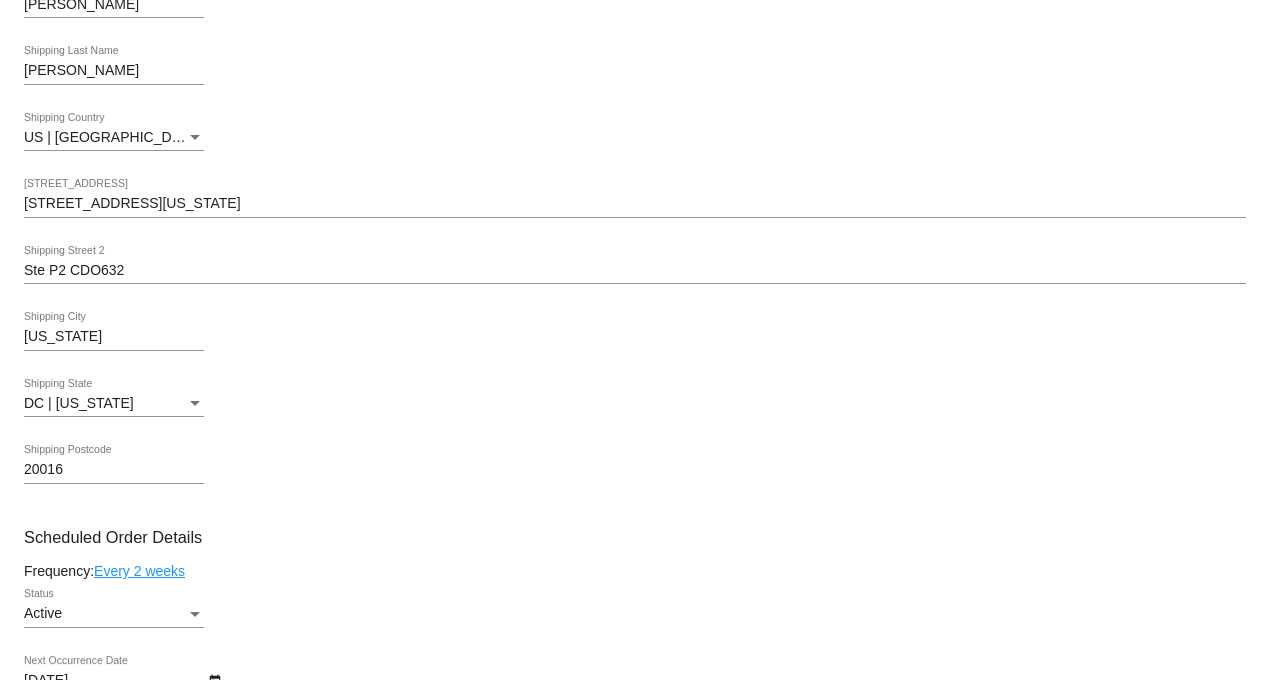 scroll, scrollTop: 555, scrollLeft: 0, axis: vertical 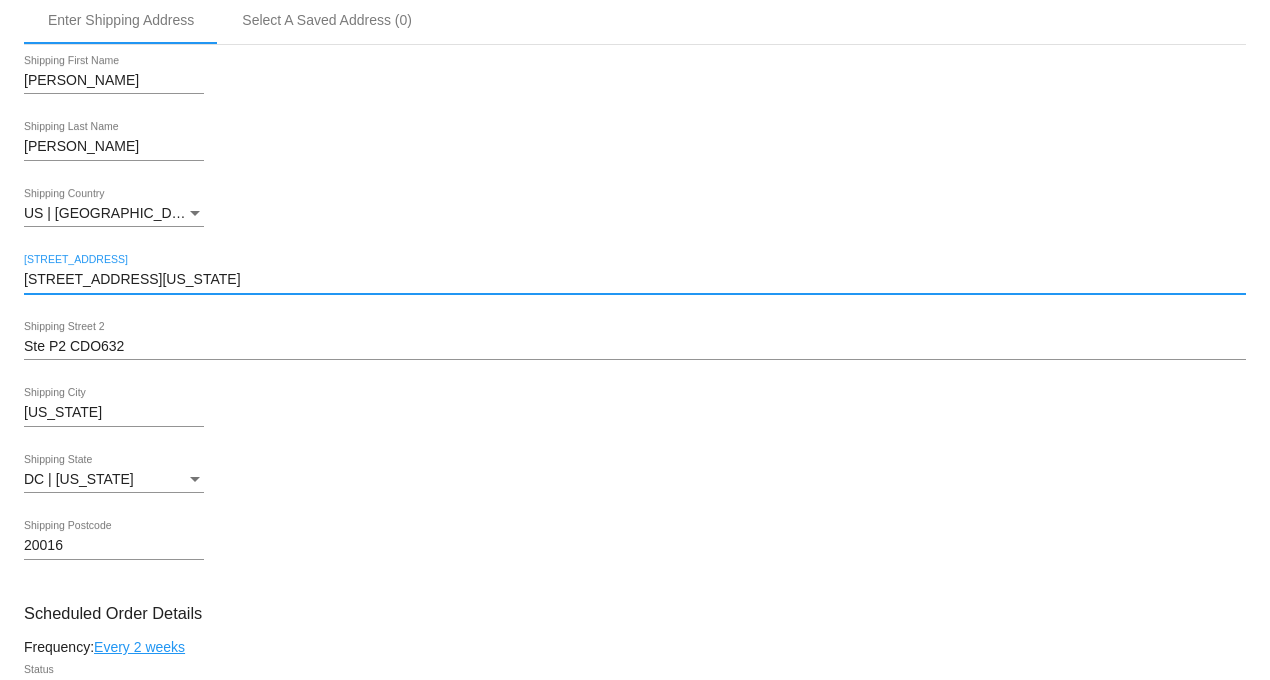 drag, startPoint x: 206, startPoint y: 289, endPoint x: -29, endPoint y: 300, distance: 235.25731 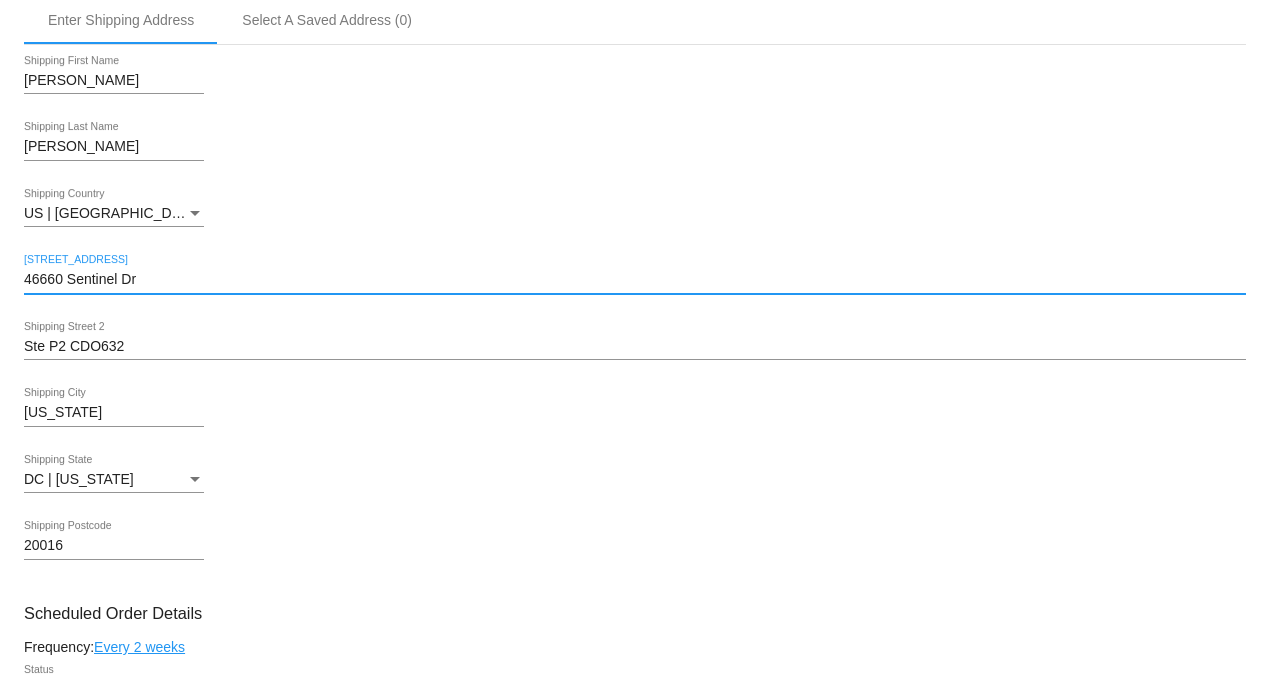 type on "46660 Sentinel Dr" 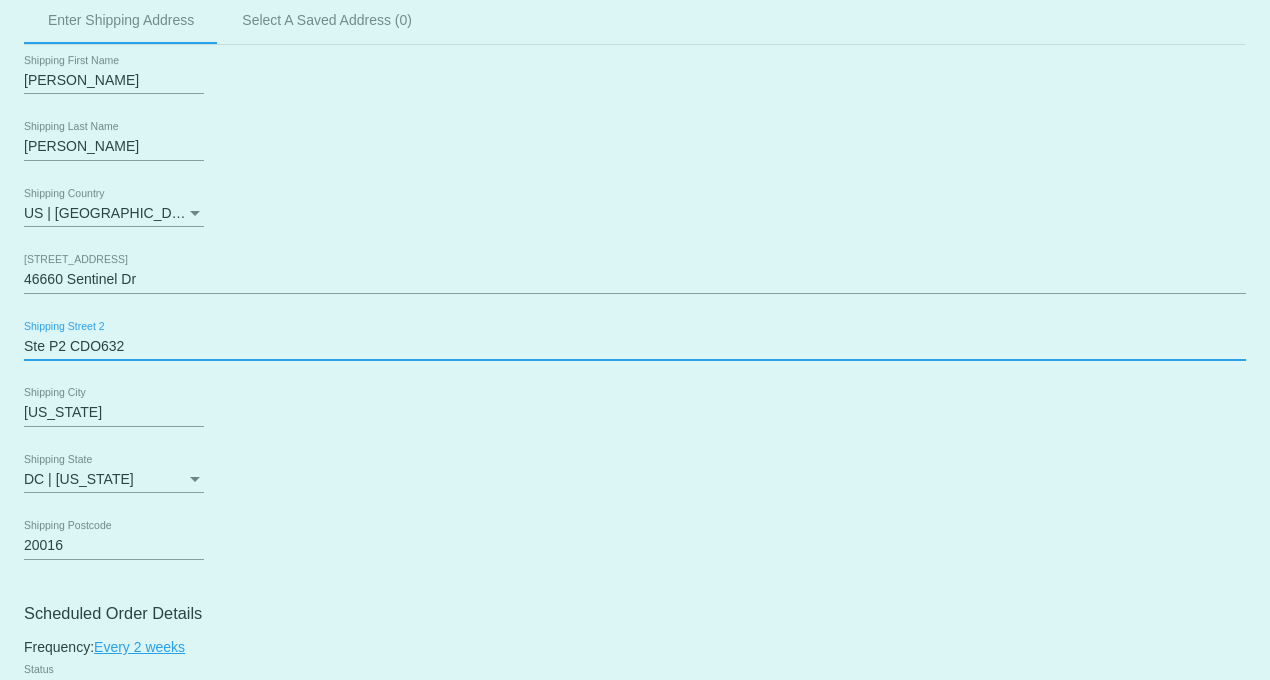 drag, startPoint x: 141, startPoint y: 352, endPoint x: -8, endPoint y: 348, distance: 149.05368 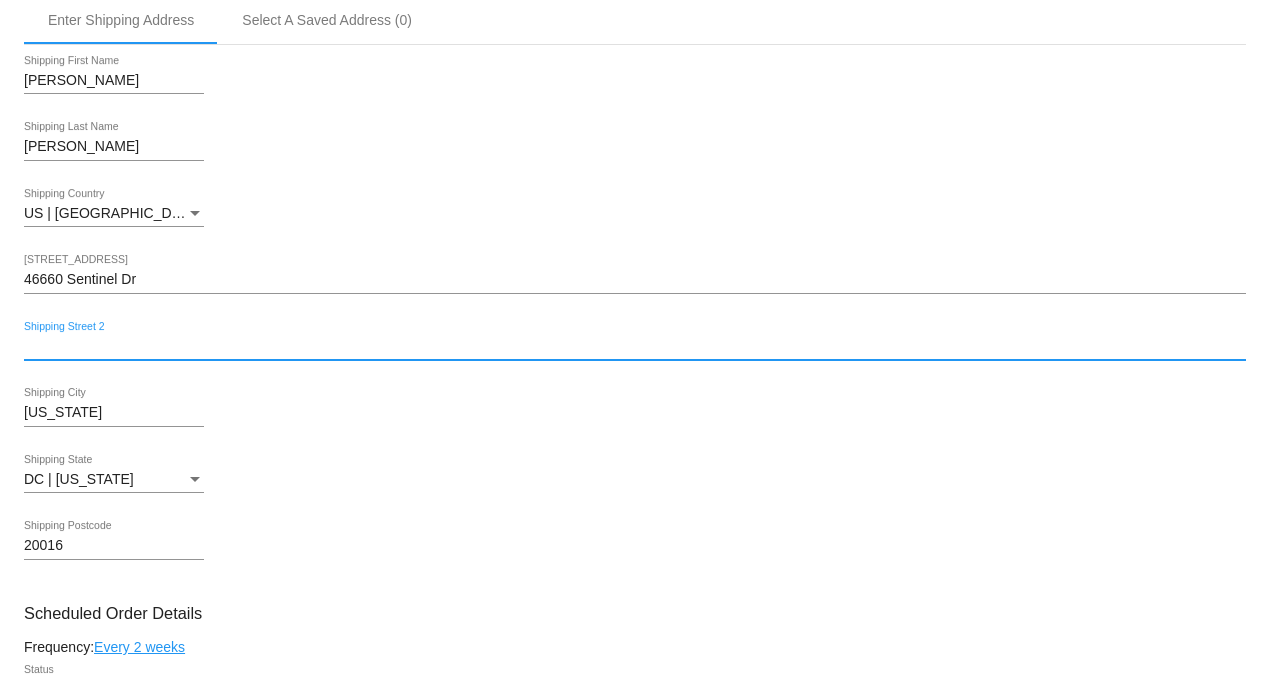 type 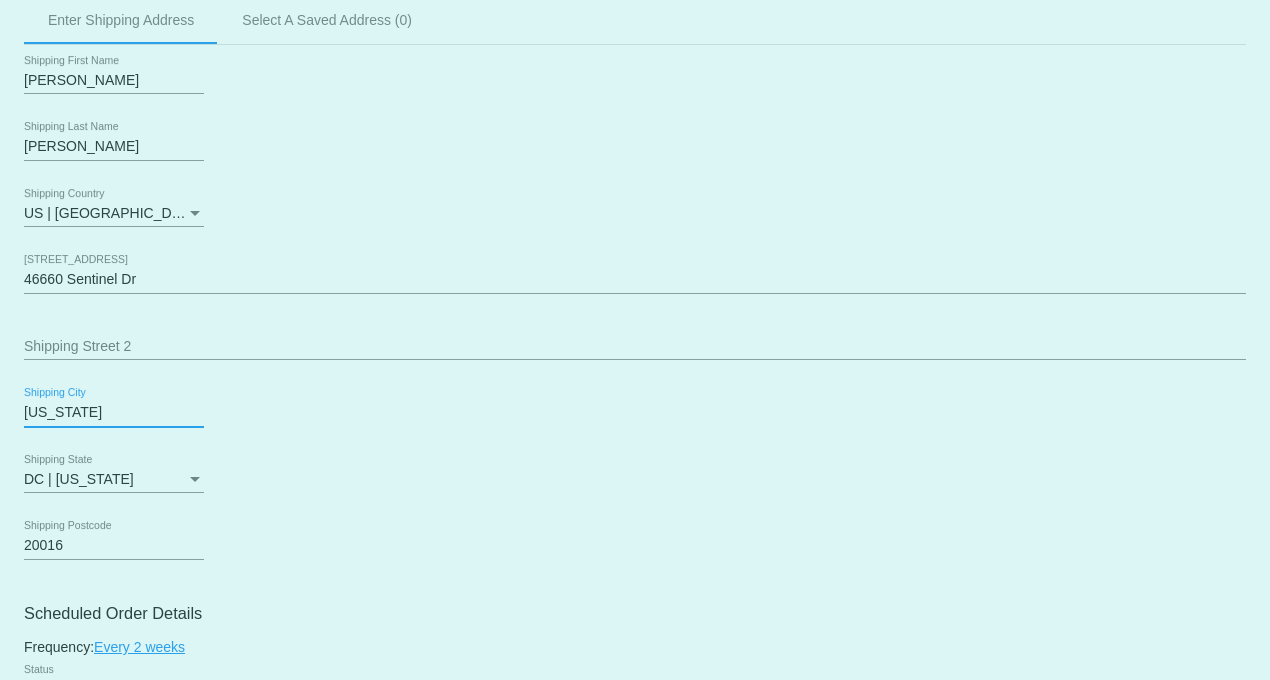 drag, startPoint x: 122, startPoint y: 421, endPoint x: -15, endPoint y: 416, distance: 137.09122 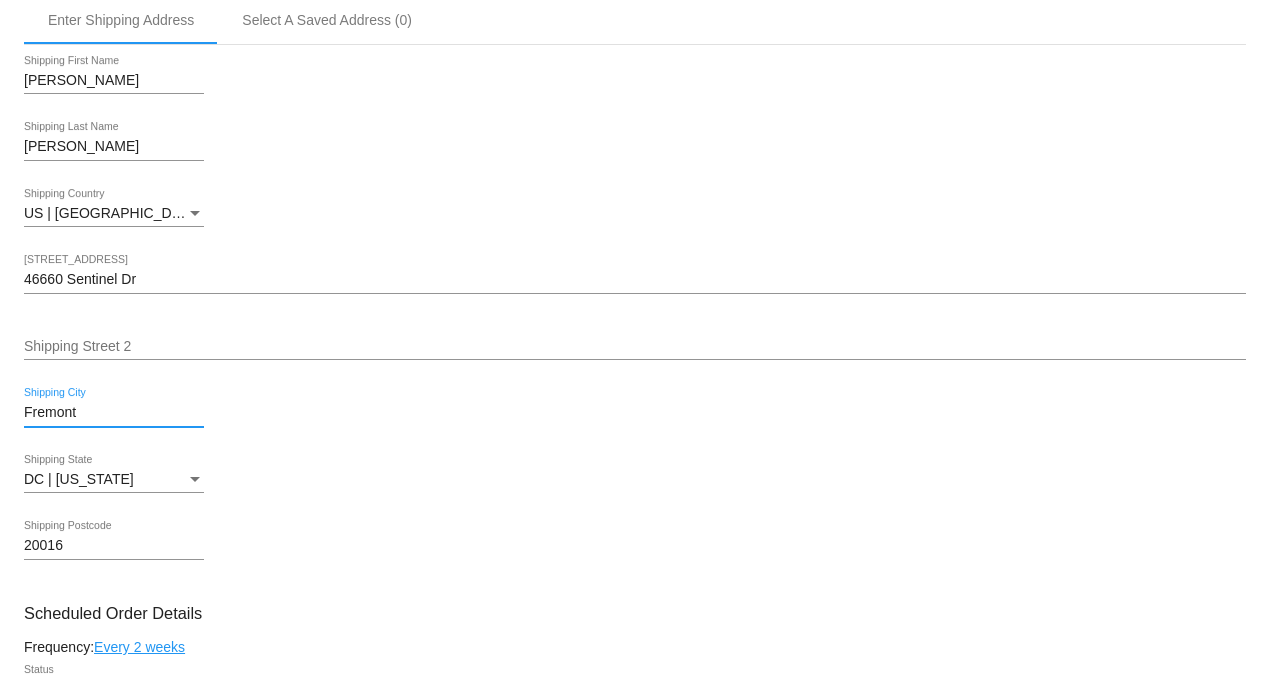 type on "Fremont" 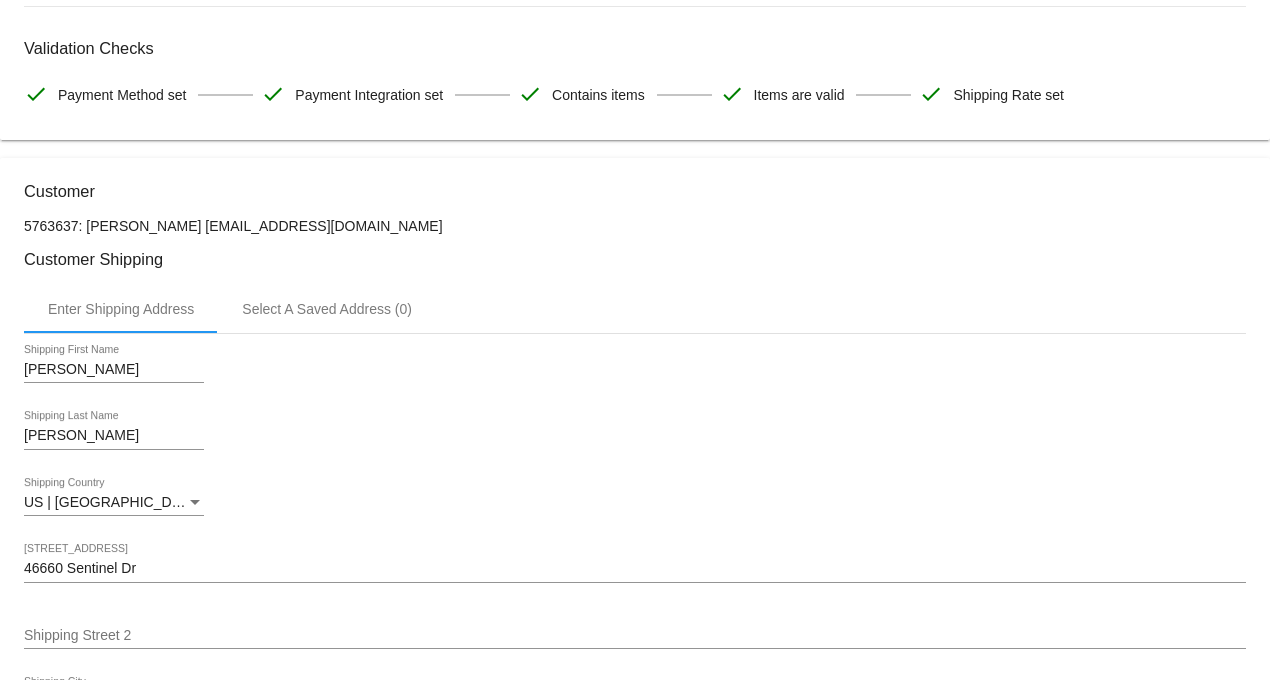 scroll, scrollTop: 111, scrollLeft: 0, axis: vertical 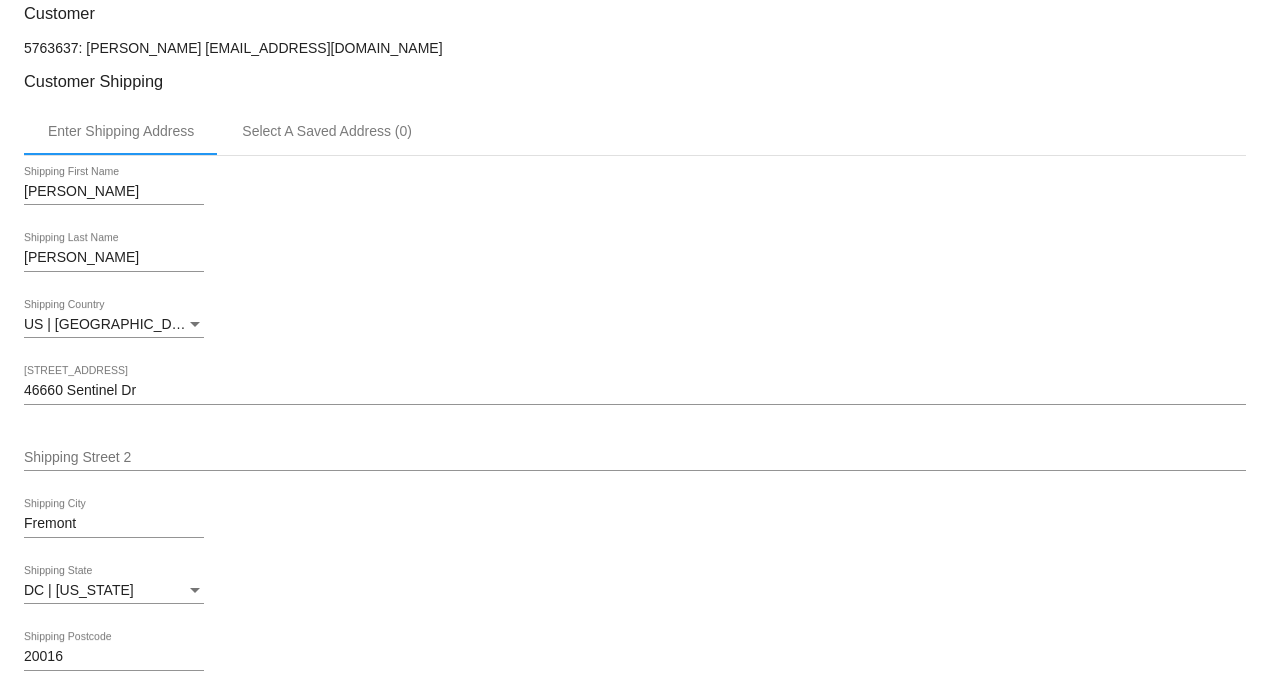 click on "Customer
5763637: [PERSON_NAME]
[EMAIL_ADDRESS][DOMAIN_NAME]
Customer Shipping
Enter Shipping Address Select A Saved Address (0)
[PERSON_NAME]
Shipping First Name
[PERSON_NAME]
Shipping Last Name
[GEOGRAPHIC_DATA] | [GEOGRAPHIC_DATA]
Shipping Country
[STREET_ADDRESS]
[STREET_ADDRESS]
[GEOGRAPHIC_DATA]
DC | [US_STATE]
Shipping State
20016
Shipping Postcode
Scheduled Order Details
Frequency:
Every 2 weeks
Active
Status
1" 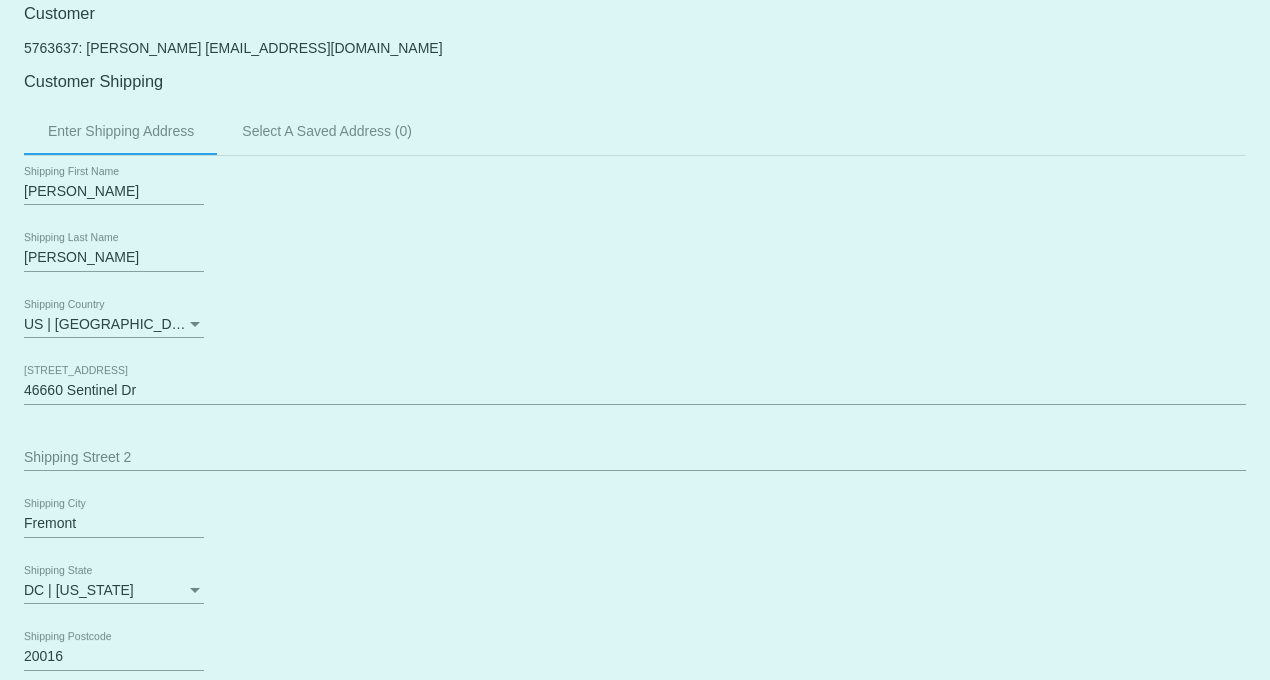 click on "Customer
5763637: [PERSON_NAME]
[EMAIL_ADDRESS][DOMAIN_NAME]
Customer Shipping
Enter Shipping Address Select A Saved Address (0)
[PERSON_NAME]
Shipping First Name
[PERSON_NAME]
Shipping Last Name
[GEOGRAPHIC_DATA] | [GEOGRAPHIC_DATA]
Shipping Country
[STREET_ADDRESS]
[STREET_ADDRESS]
[GEOGRAPHIC_DATA]
DC | [US_STATE]
Shipping State
20016
Shipping Postcode
Scheduled Order Details
Frequency:
Every 2 weeks
Active
Status
1" 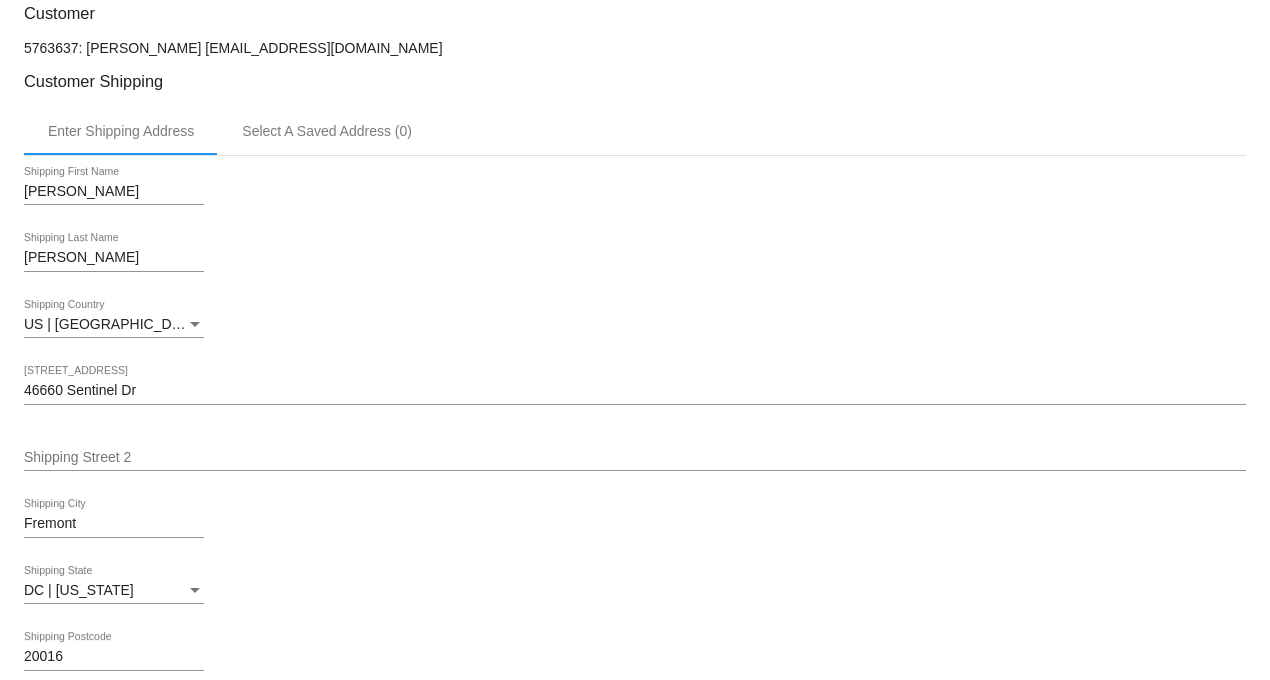 click at bounding box center [195, 590] 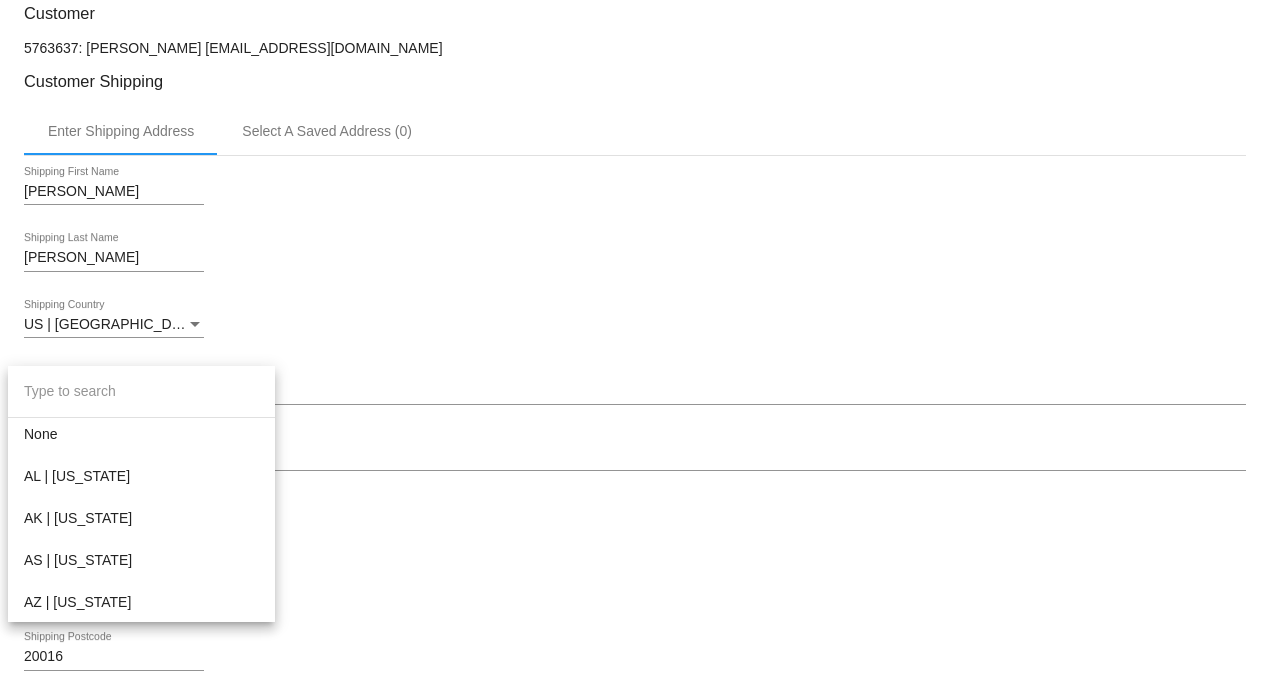scroll, scrollTop: 257, scrollLeft: 0, axis: vertical 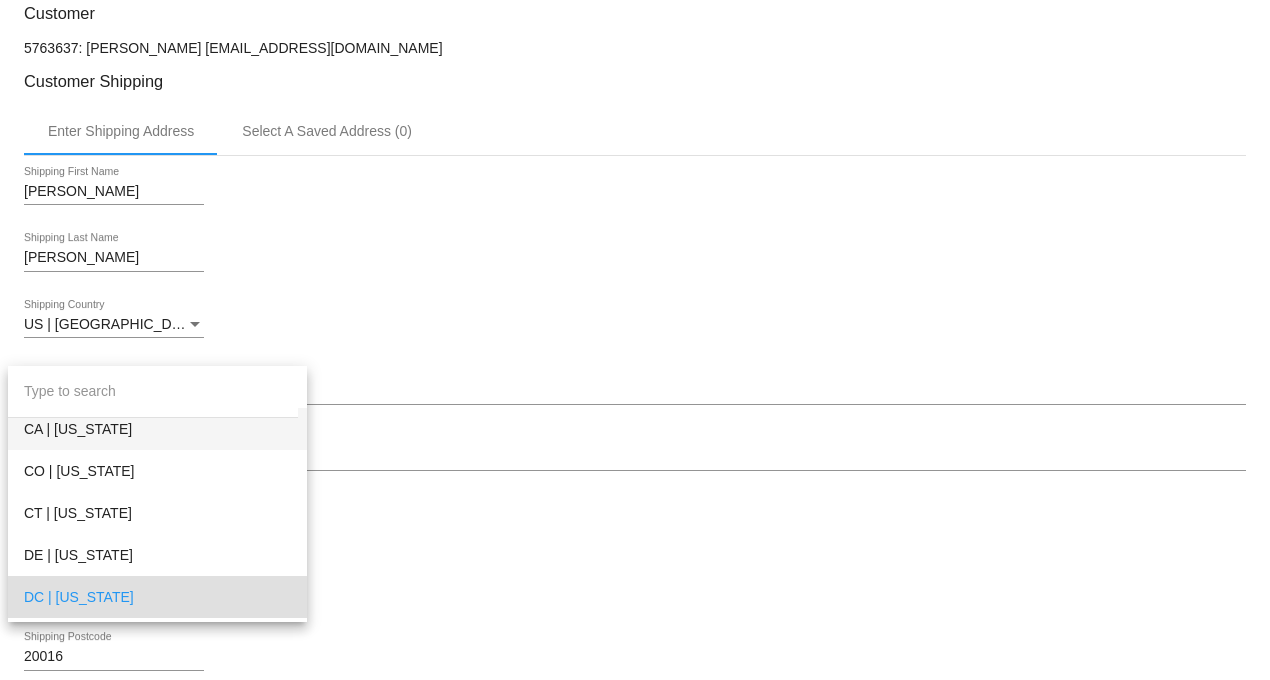 click on "CA | [US_STATE]" at bounding box center [157, 429] 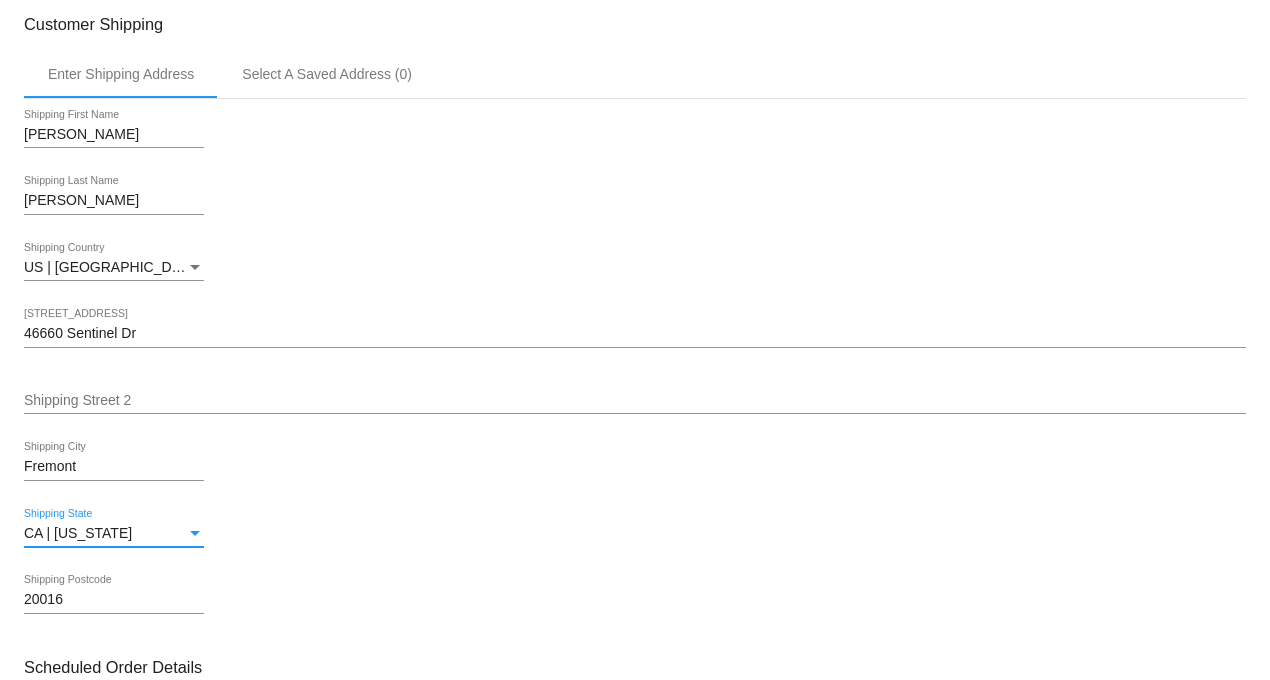 scroll, scrollTop: 666, scrollLeft: 0, axis: vertical 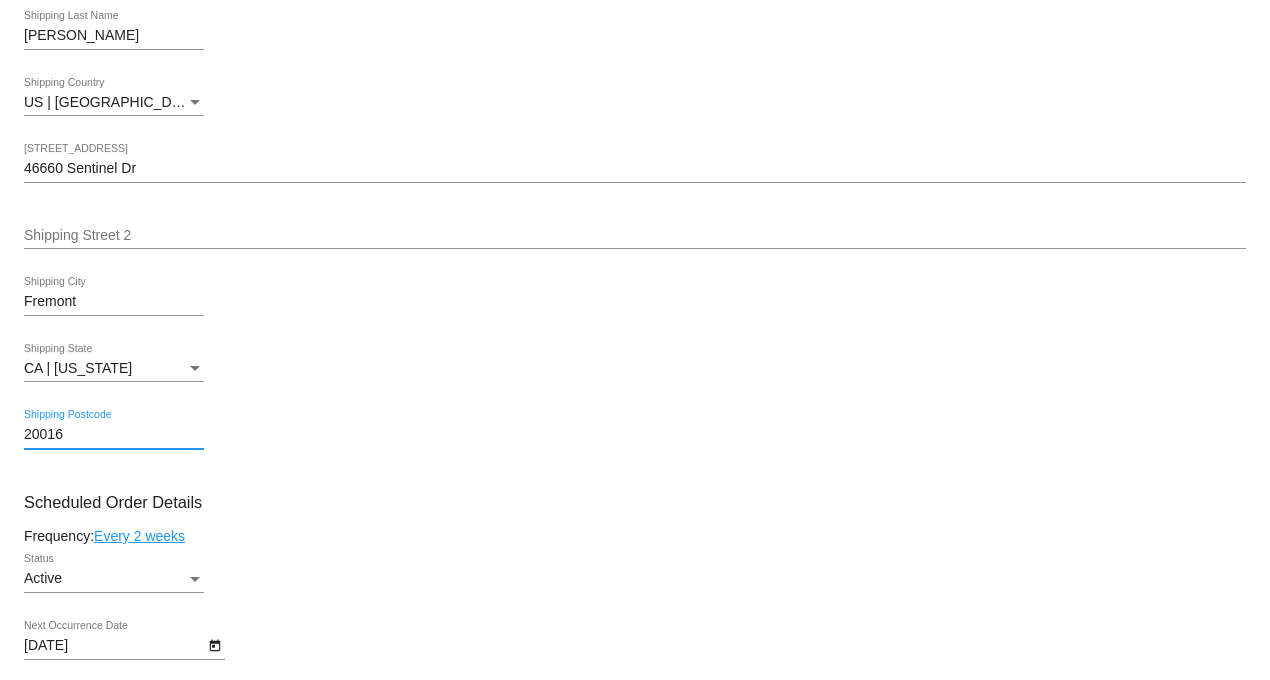 drag, startPoint x: 74, startPoint y: 439, endPoint x: -31, endPoint y: 446, distance: 105.23308 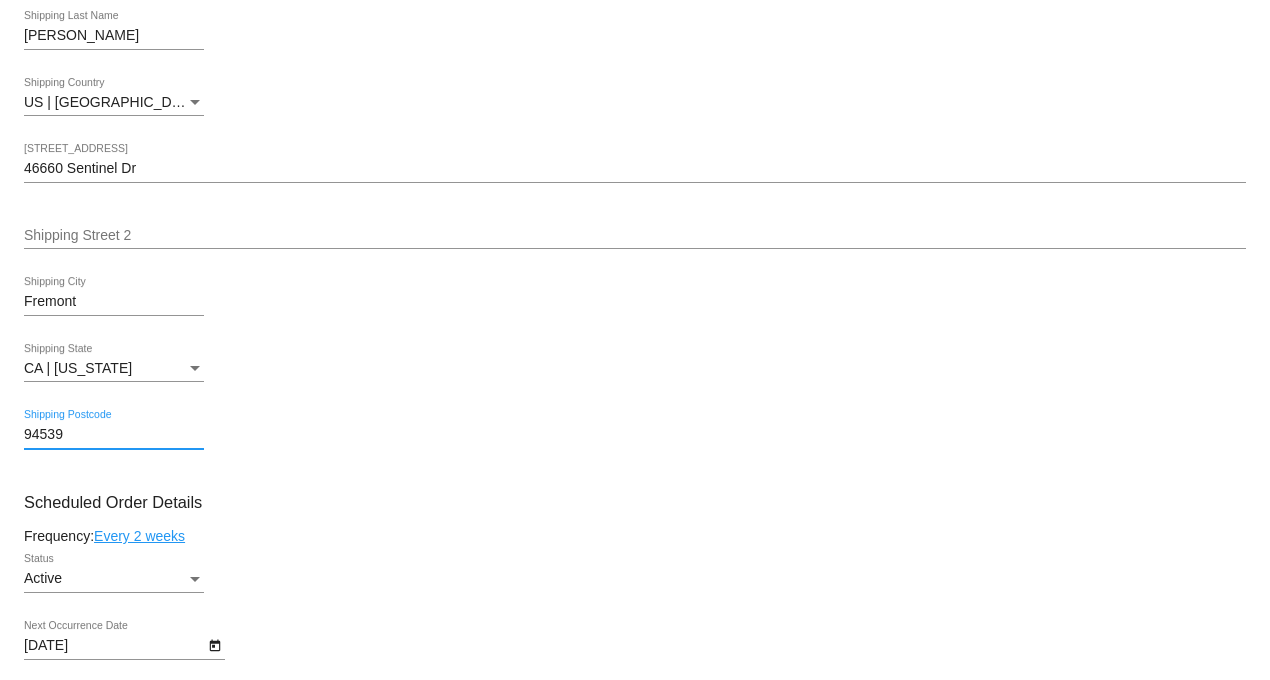 type on "94539" 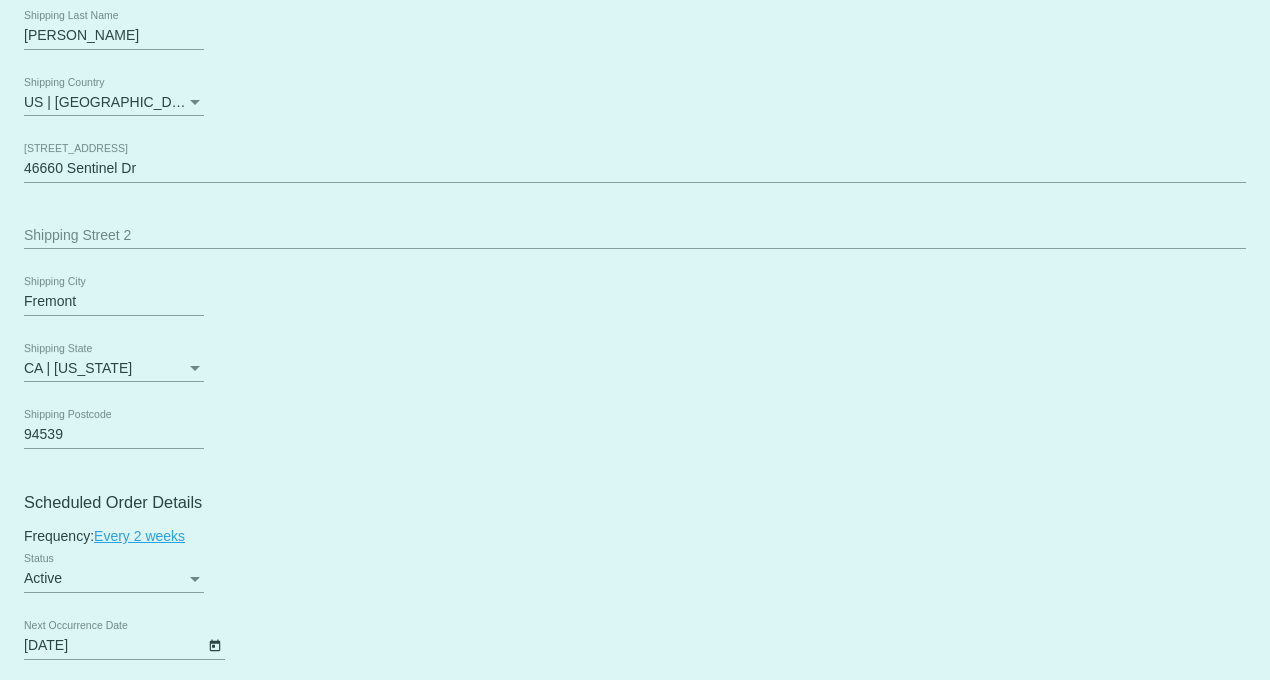 click on "Customer
5763637: [PERSON_NAME]
[EMAIL_ADDRESS][DOMAIN_NAME]
Customer Shipping
Enter Shipping Address Select A Saved Address (0)
[PERSON_NAME]
Shipping First Name
[PERSON_NAME]
Shipping Last Name
[GEOGRAPHIC_DATA] | [GEOGRAPHIC_DATA]
Shipping Country
[STREET_ADDRESS]
[STREET_ADDRESS]
[GEOGRAPHIC_DATA]
[GEOGRAPHIC_DATA] | [US_STATE]
Shipping State
94539
Shipping Postcode
Scheduled Order Details
Frequency:
Every 2 weeks
Active
Status" 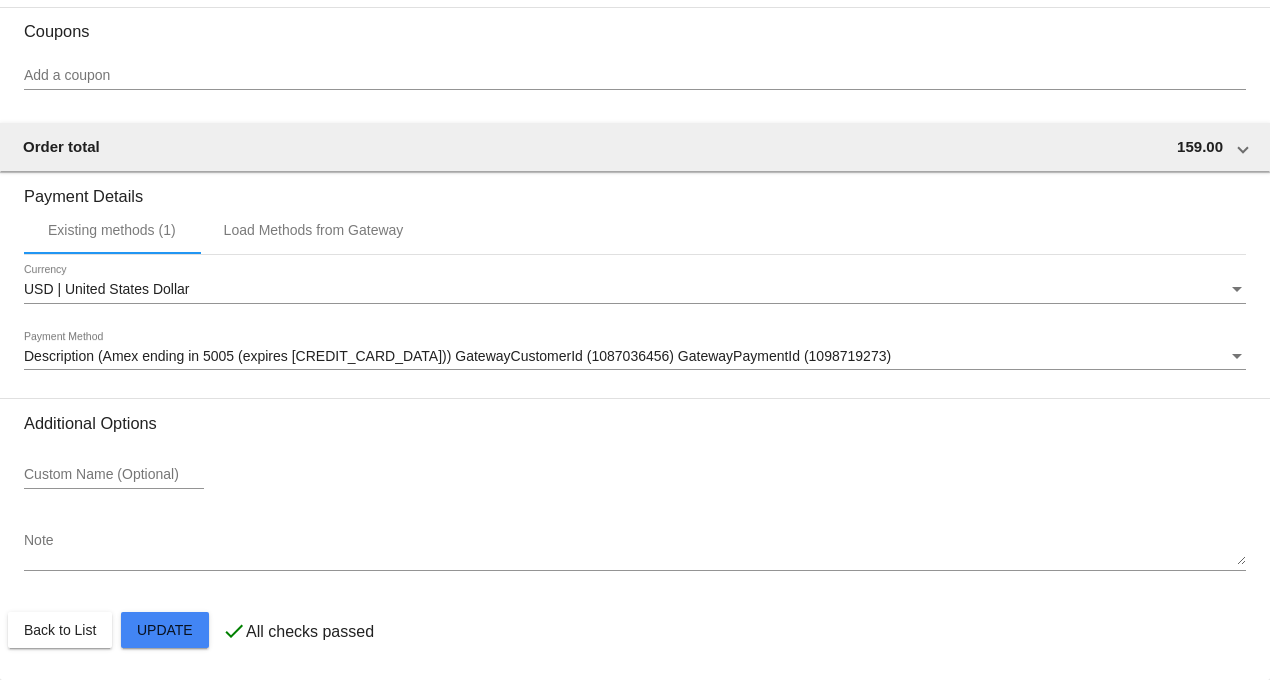 scroll, scrollTop: 2041, scrollLeft: 0, axis: vertical 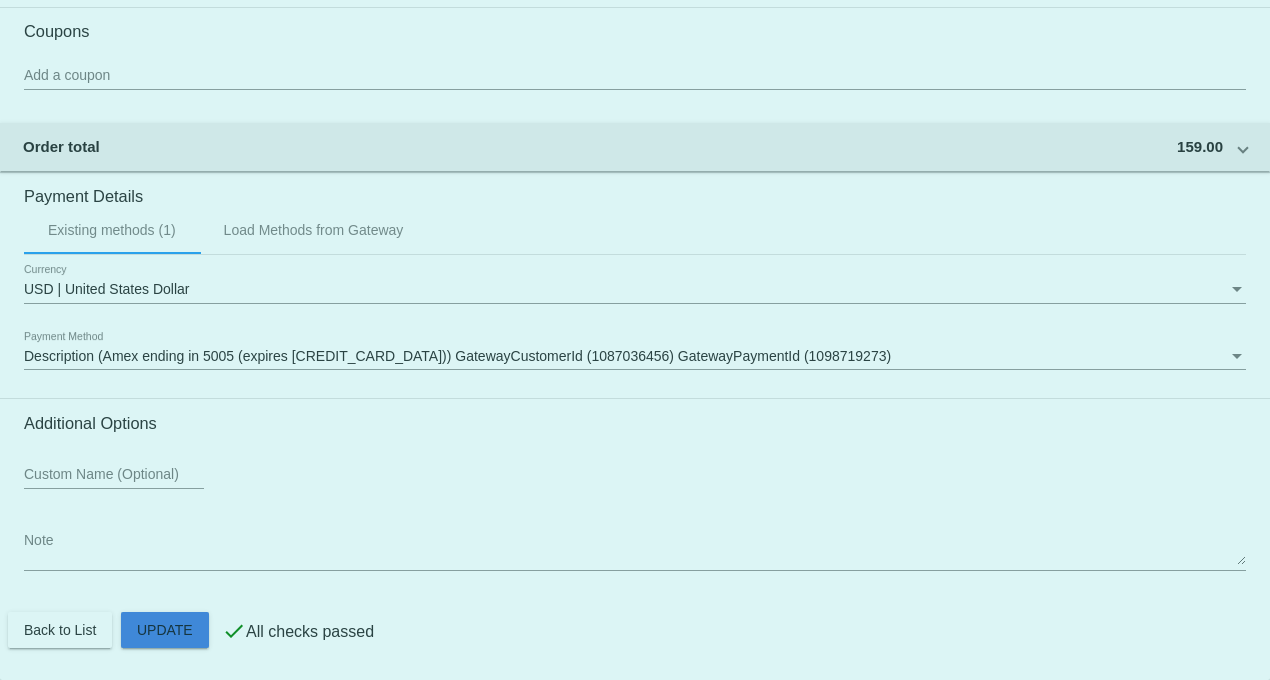 click on "Customer
5763637: [PERSON_NAME]
[EMAIL_ADDRESS][DOMAIN_NAME]
Customer Shipping
Enter Shipping Address Select A Saved Address (0)
[PERSON_NAME]
Shipping First Name
[PERSON_NAME]
Shipping Last Name
[GEOGRAPHIC_DATA] | [GEOGRAPHIC_DATA]
Shipping Country
[STREET_ADDRESS]
[STREET_ADDRESS]
[GEOGRAPHIC_DATA]
[GEOGRAPHIC_DATA] | [US_STATE]
Shipping State
94539
Shipping Postcode
Scheduled Order Details
Frequency:
Every 2 weeks
Active
Status" 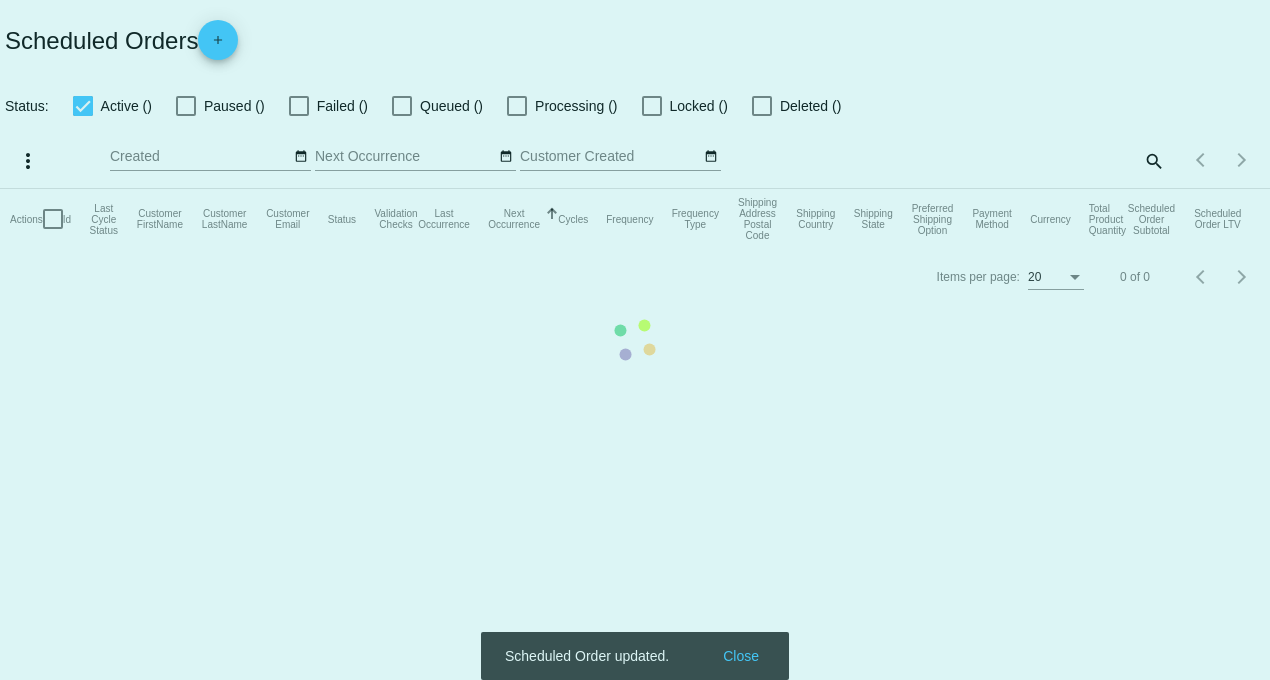 scroll, scrollTop: 0, scrollLeft: 0, axis: both 